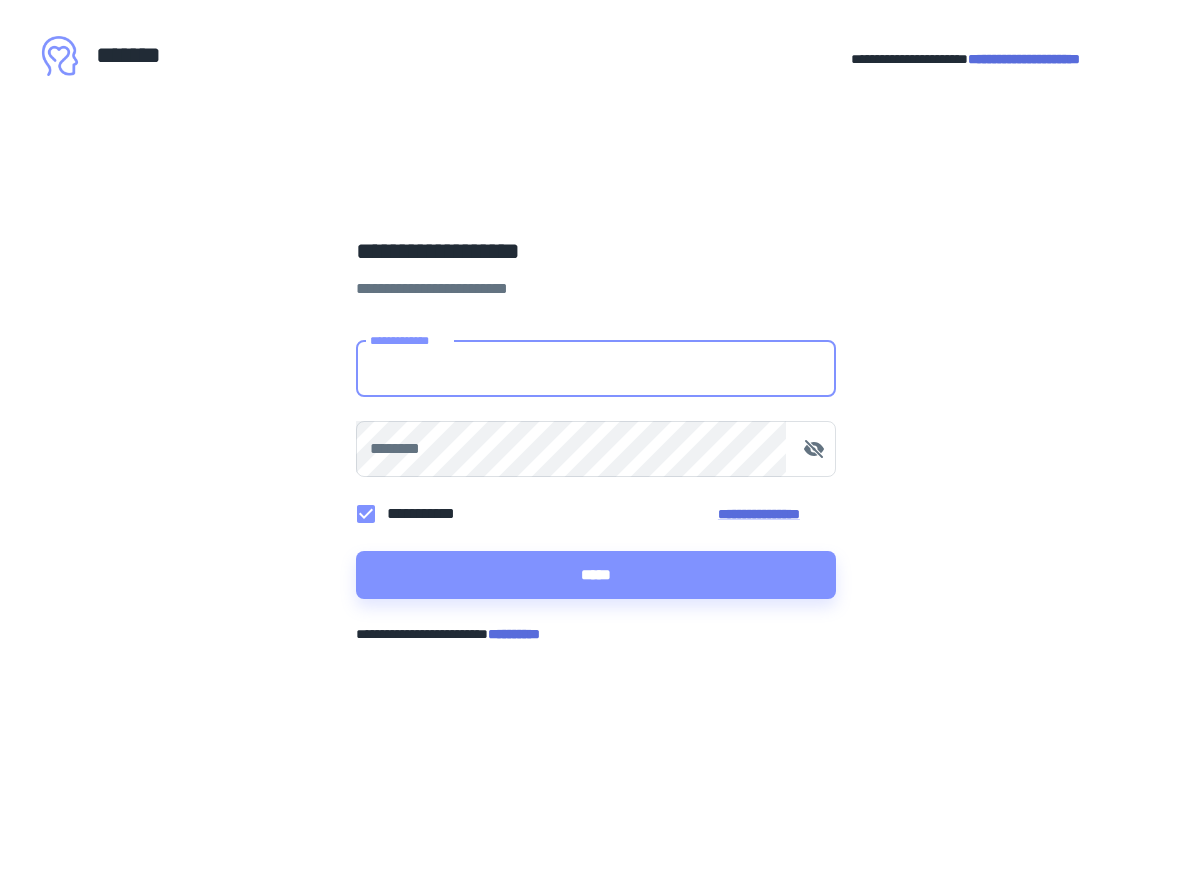 scroll, scrollTop: 0, scrollLeft: 0, axis: both 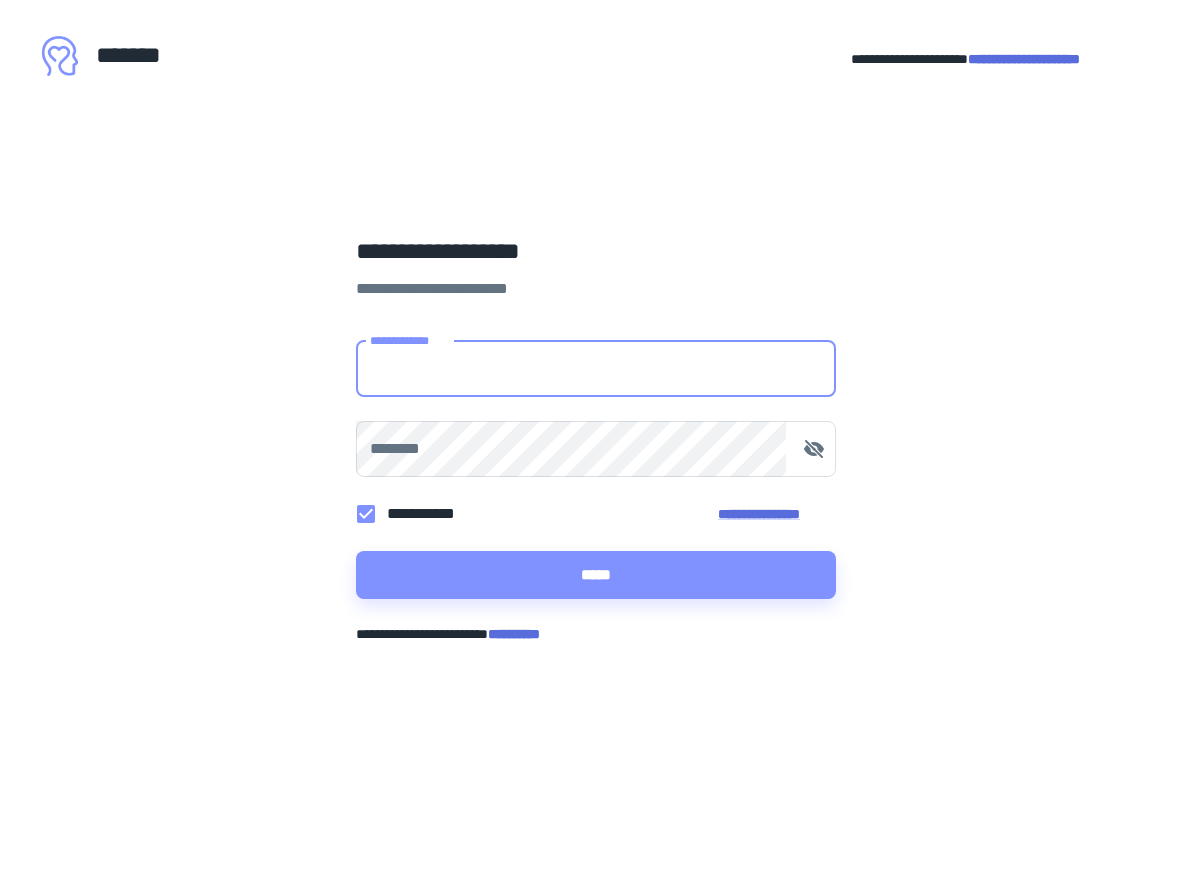 click on "**********" at bounding box center (596, 369) 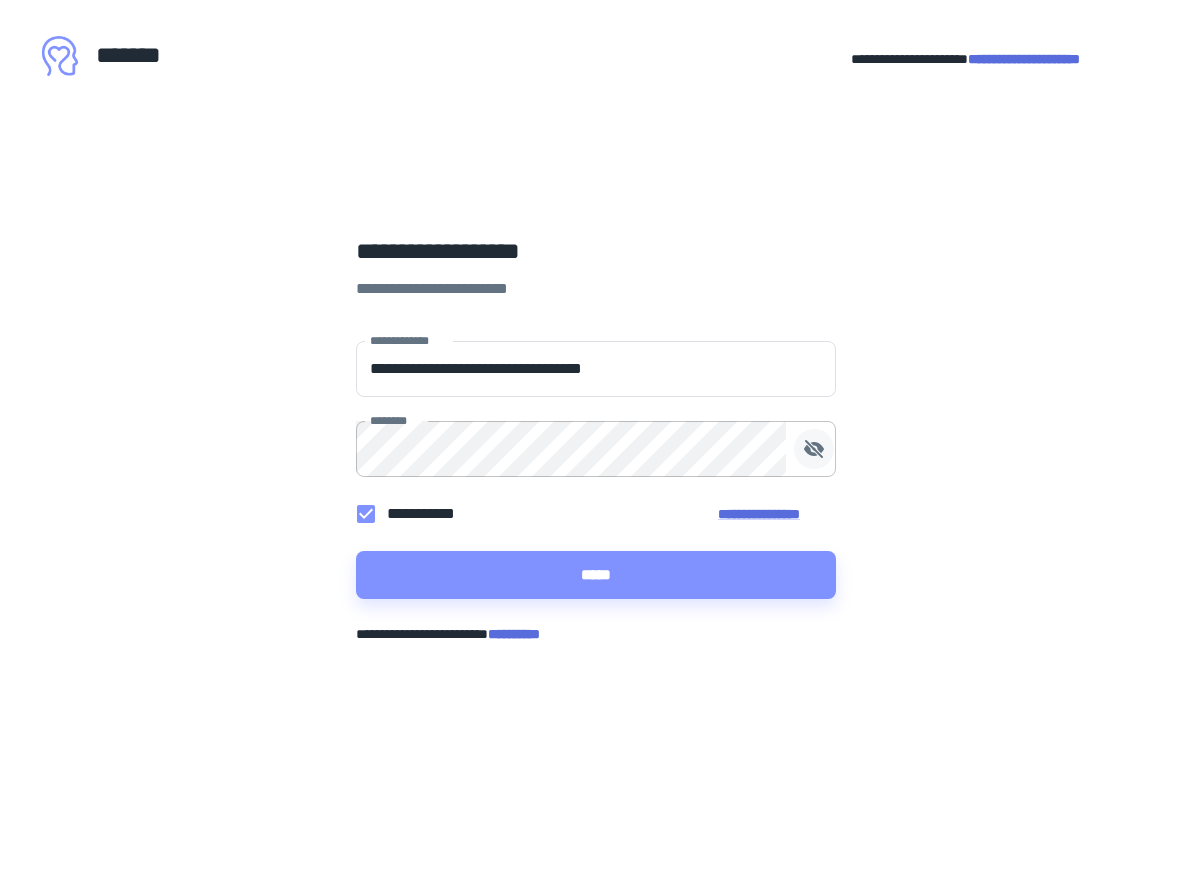 click 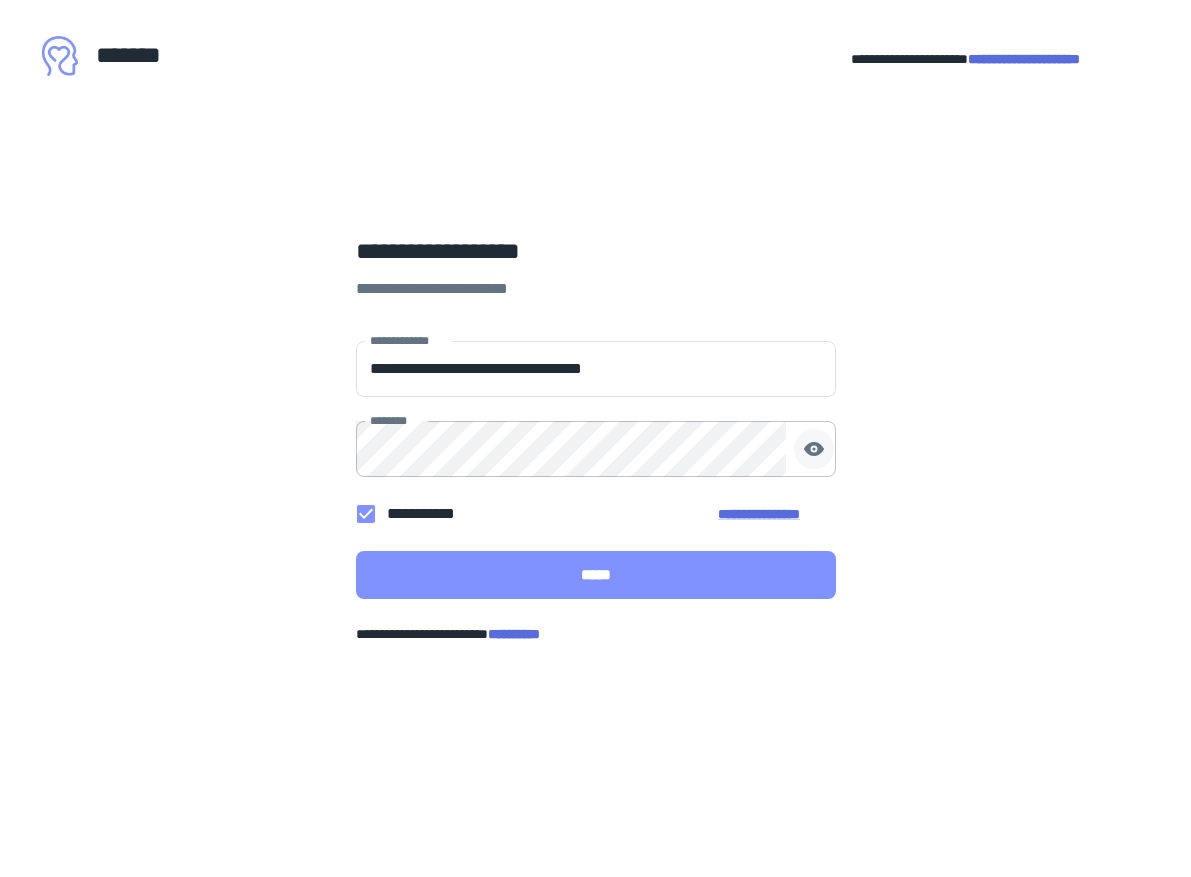 click on "*****" at bounding box center [596, 575] 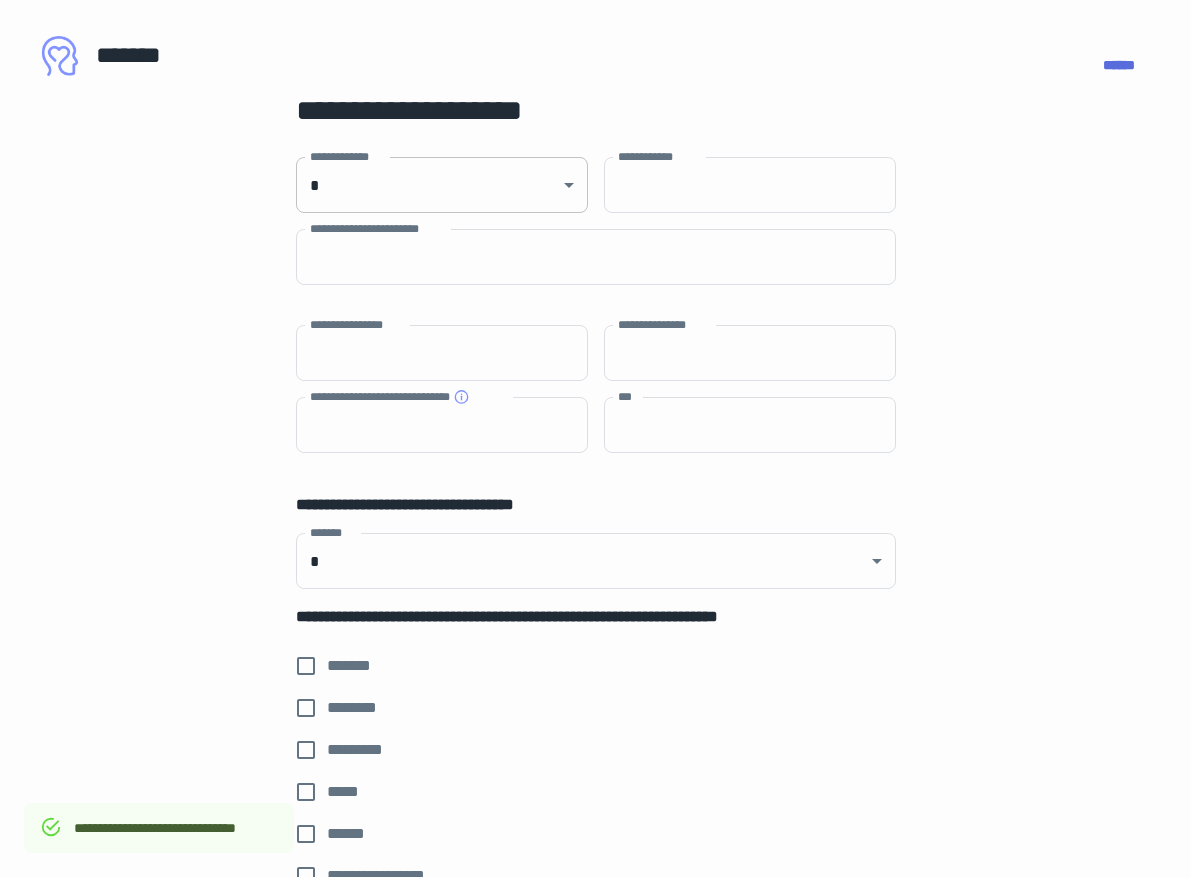 click on "**********" at bounding box center [595, 438] 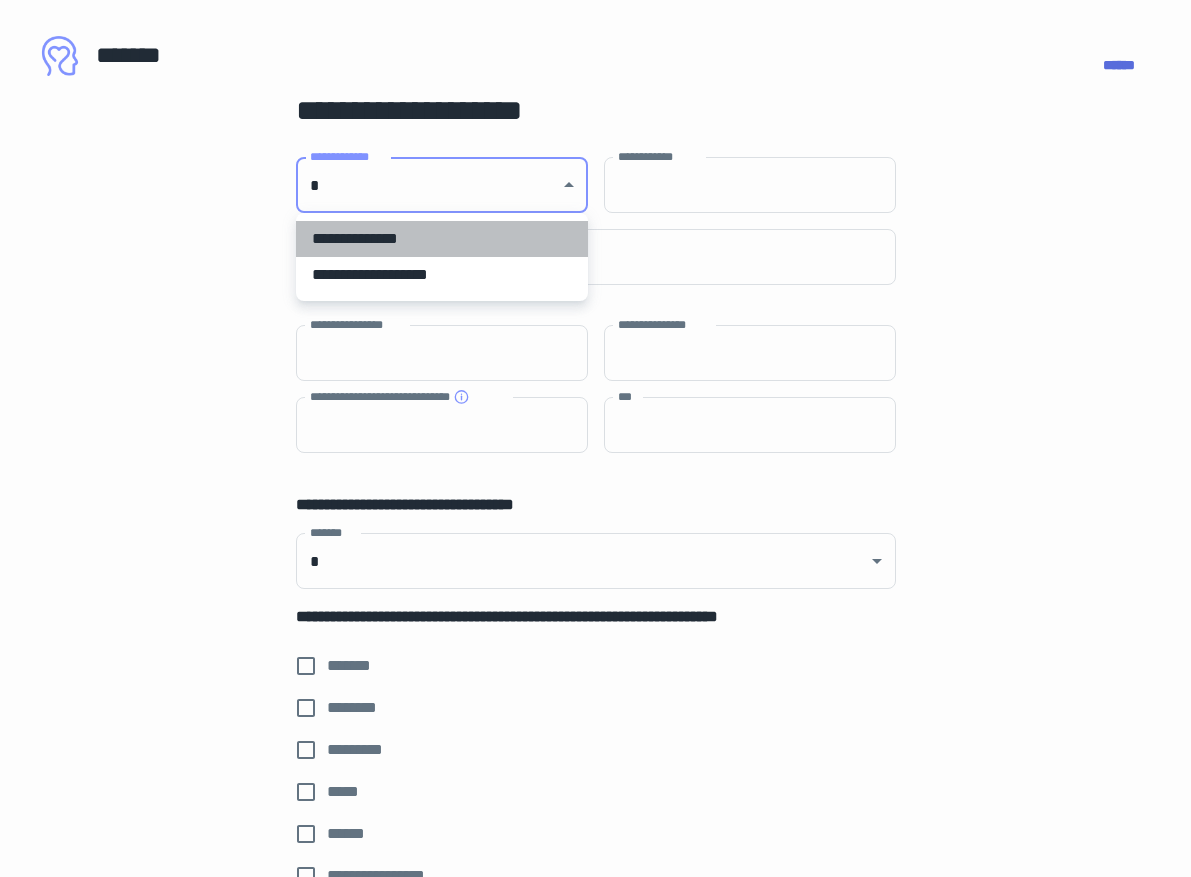 click on "**********" at bounding box center (442, 239) 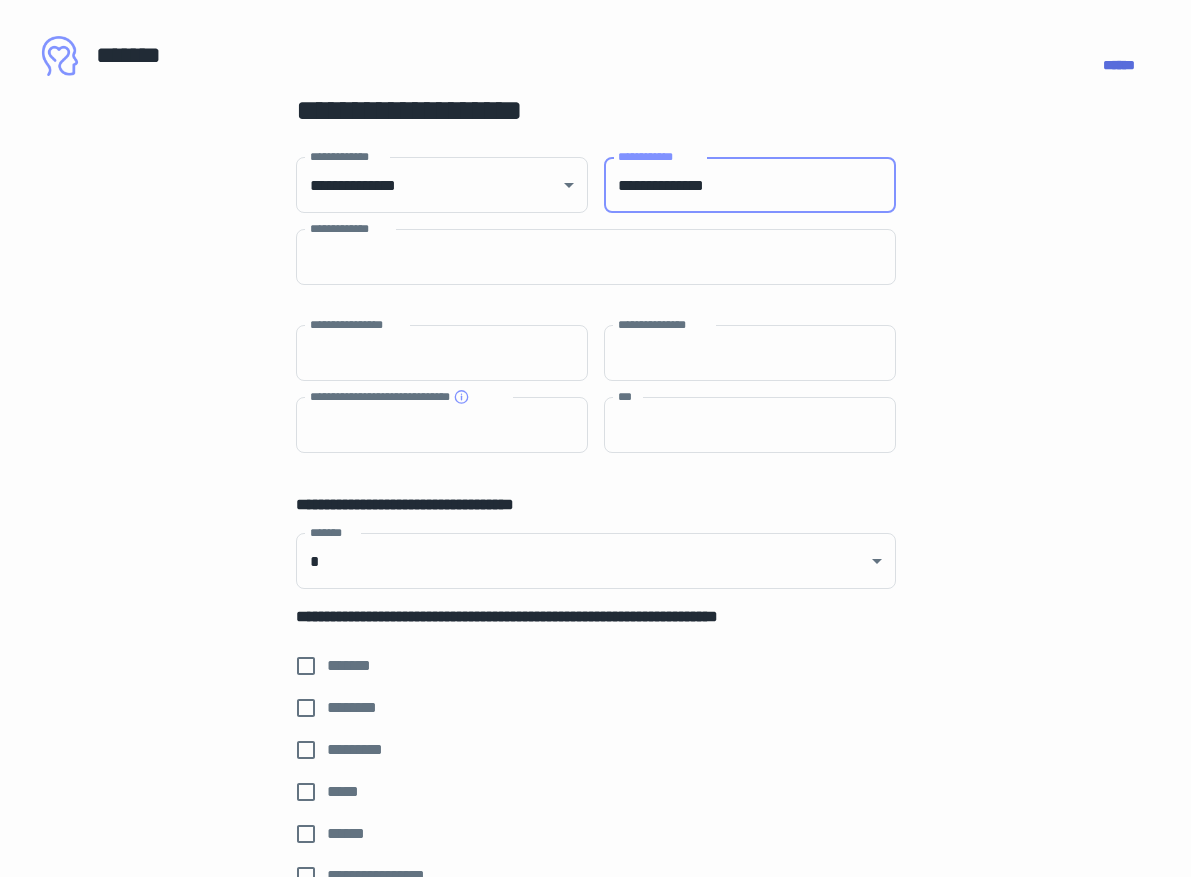 click on "**********" at bounding box center [750, 185] 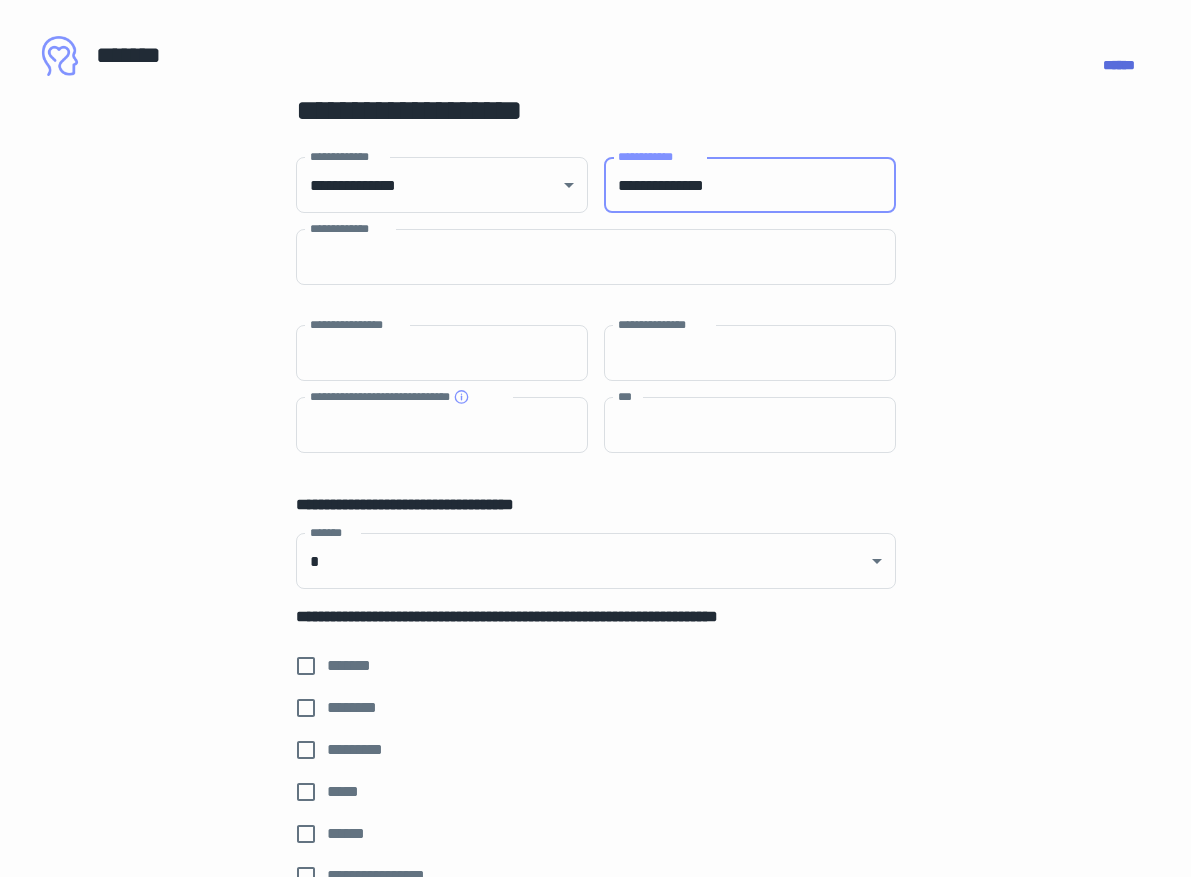 type on "**********" 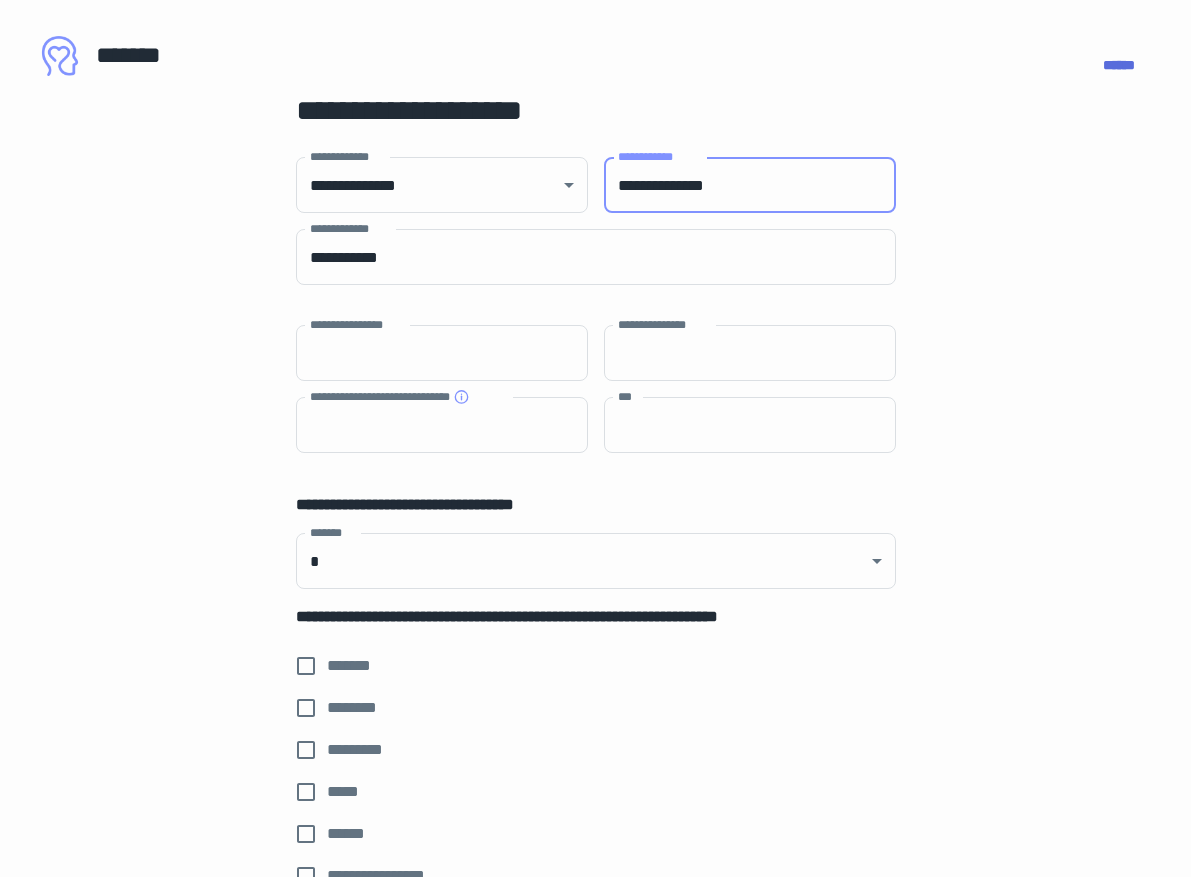 type on "****" 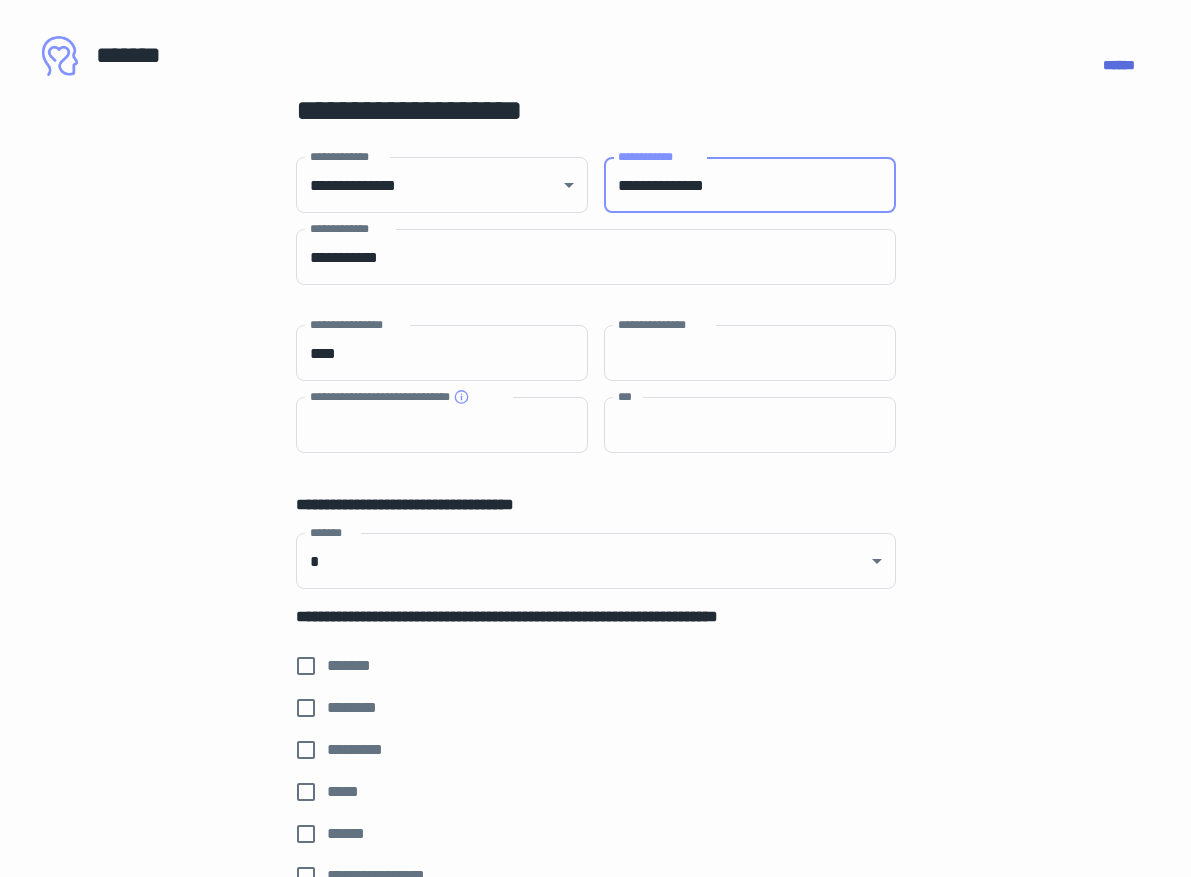 type on "******" 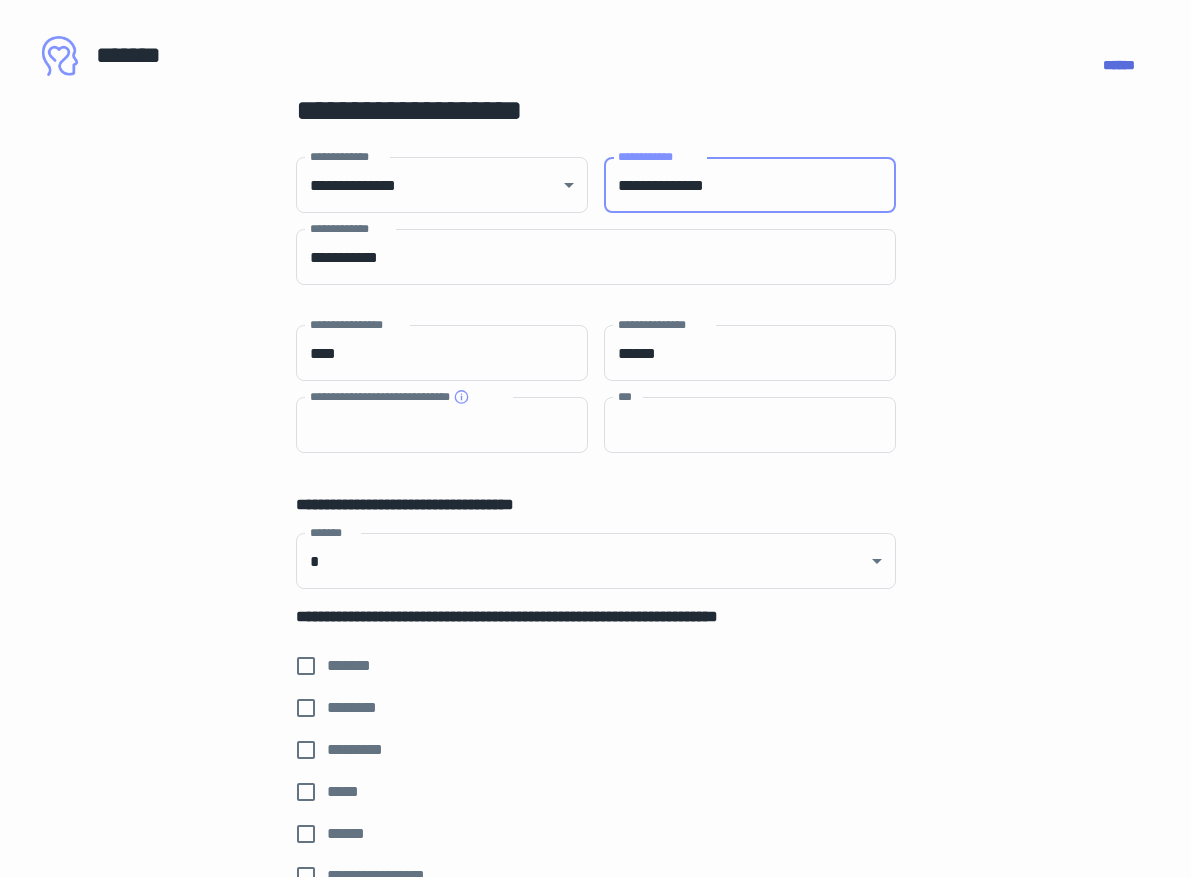 type on "****" 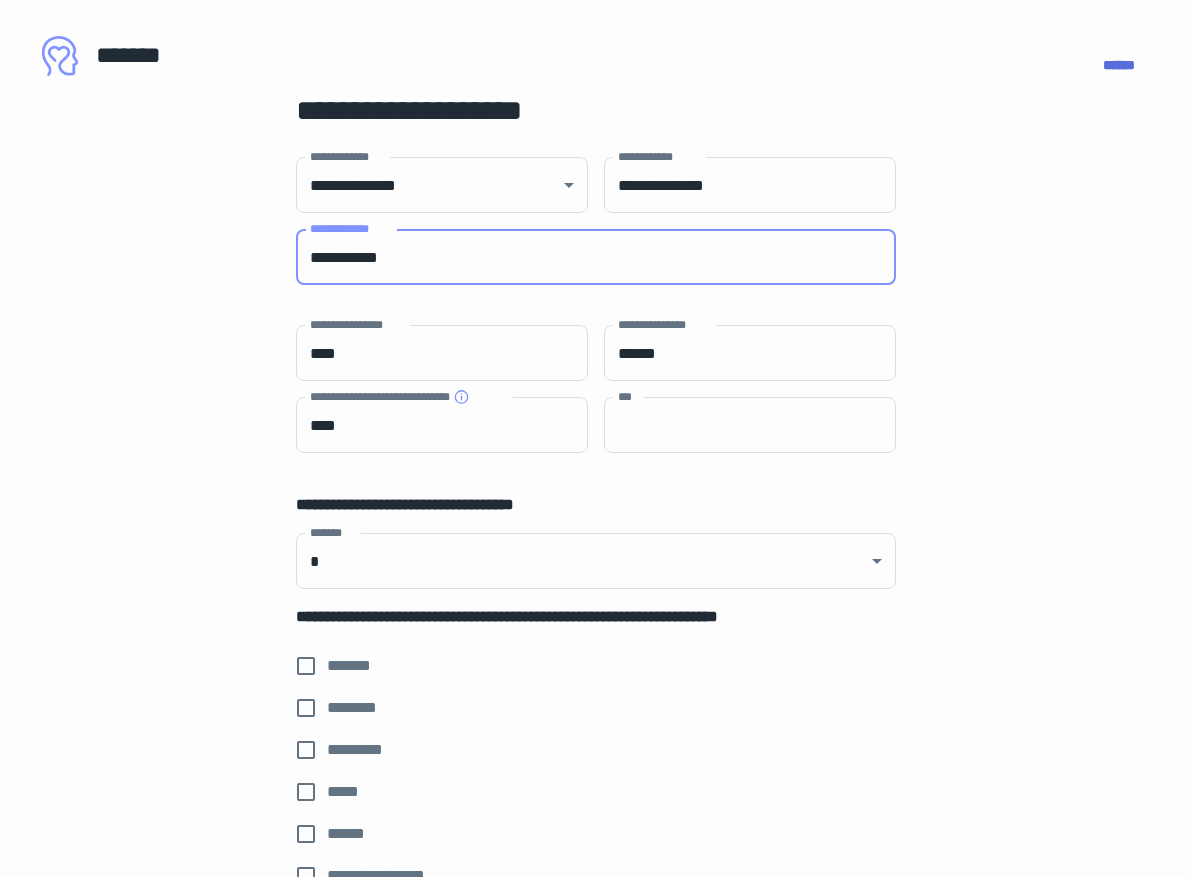 drag, startPoint x: 482, startPoint y: 270, endPoint x: 210, endPoint y: 267, distance: 272.01654 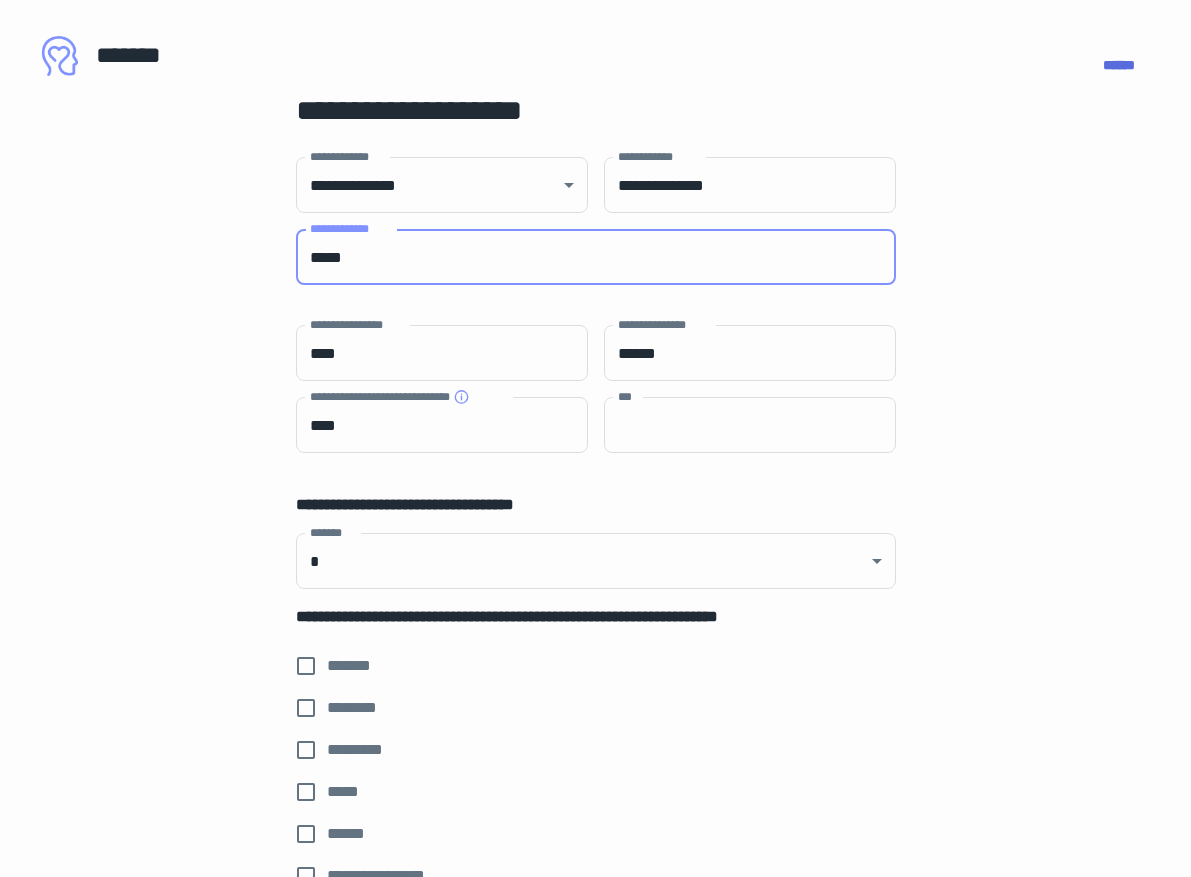 paste on "**********" 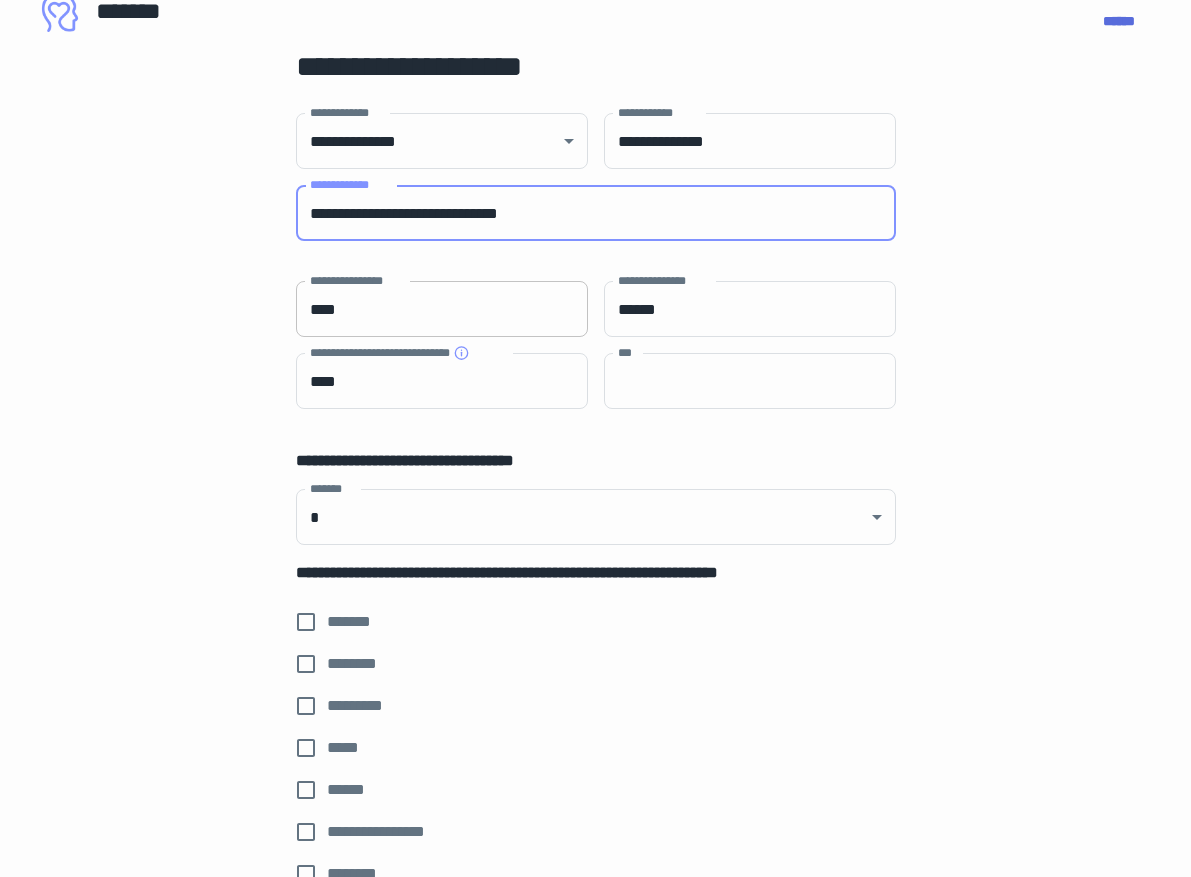 scroll, scrollTop: 47, scrollLeft: 0, axis: vertical 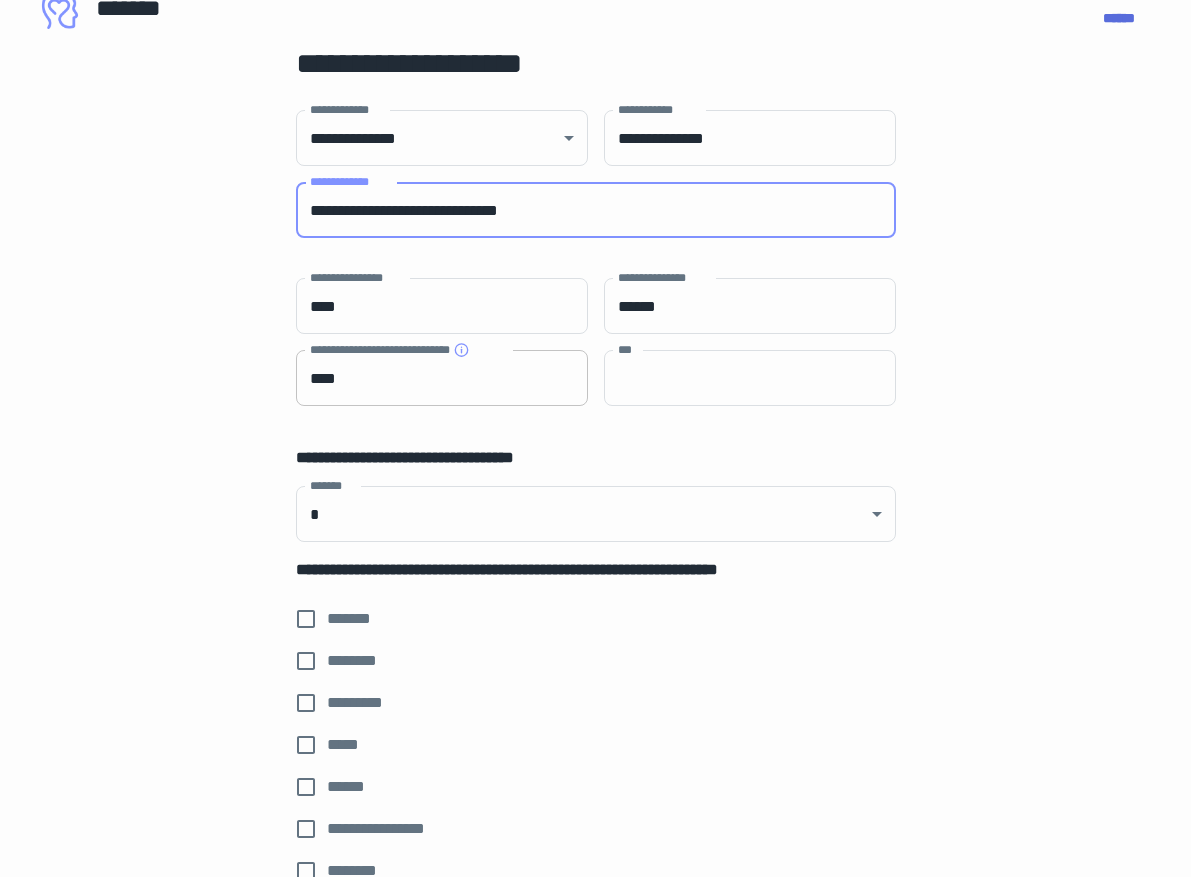 type on "**********" 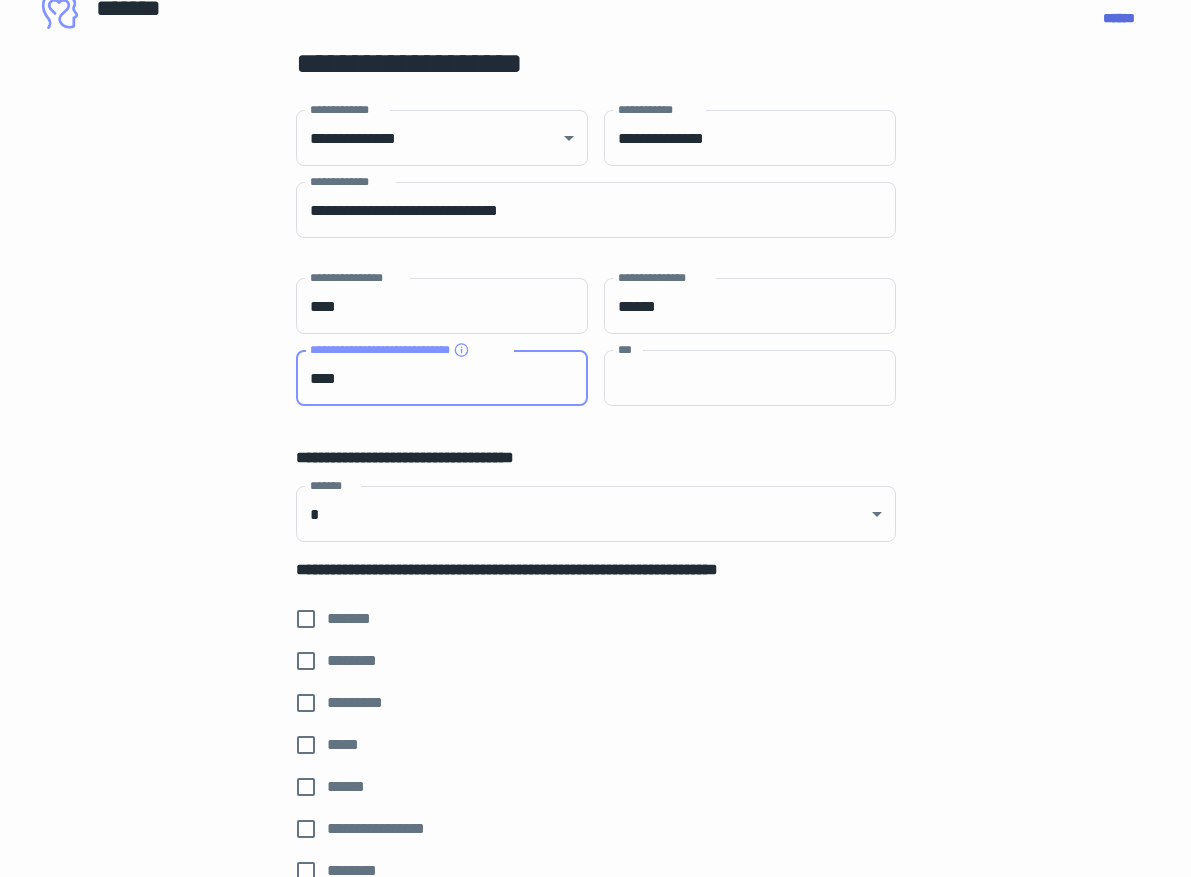 click on "****" at bounding box center [442, 378] 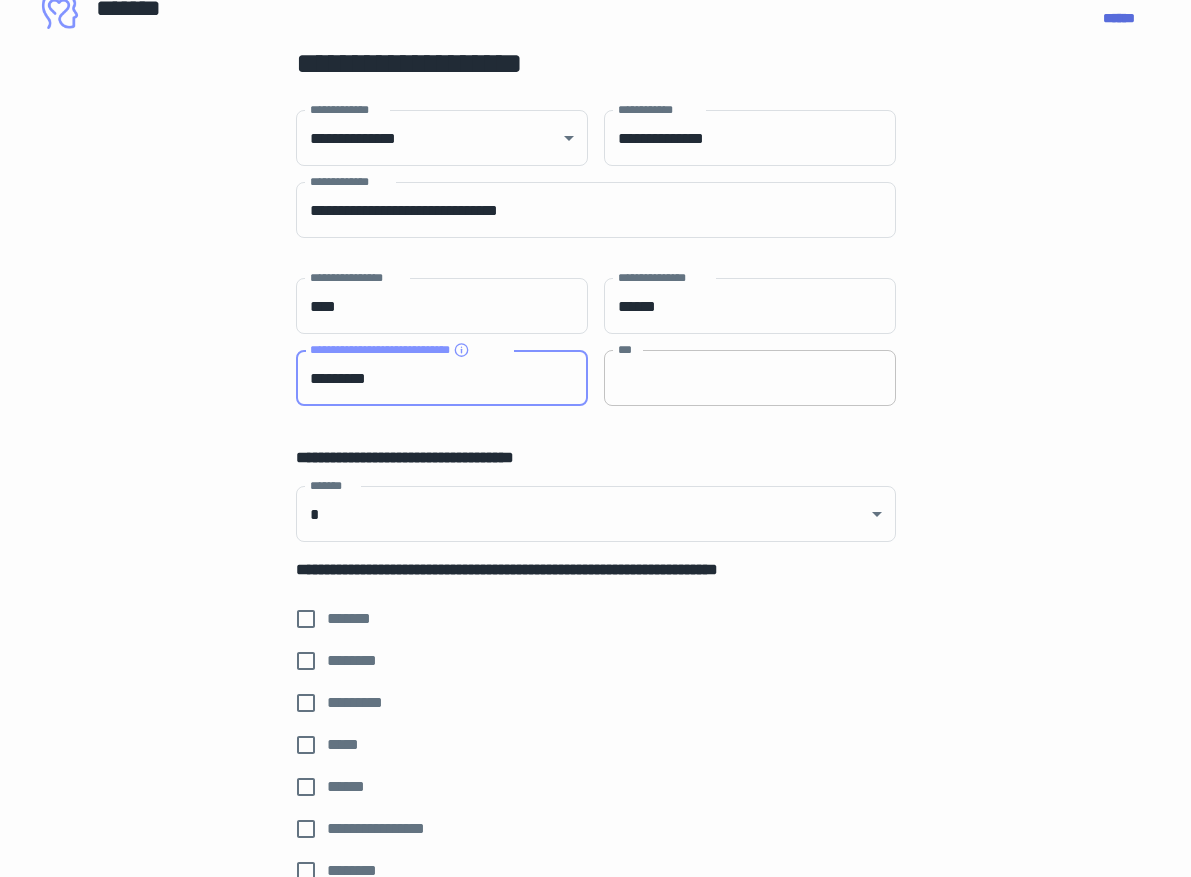 type on "*********" 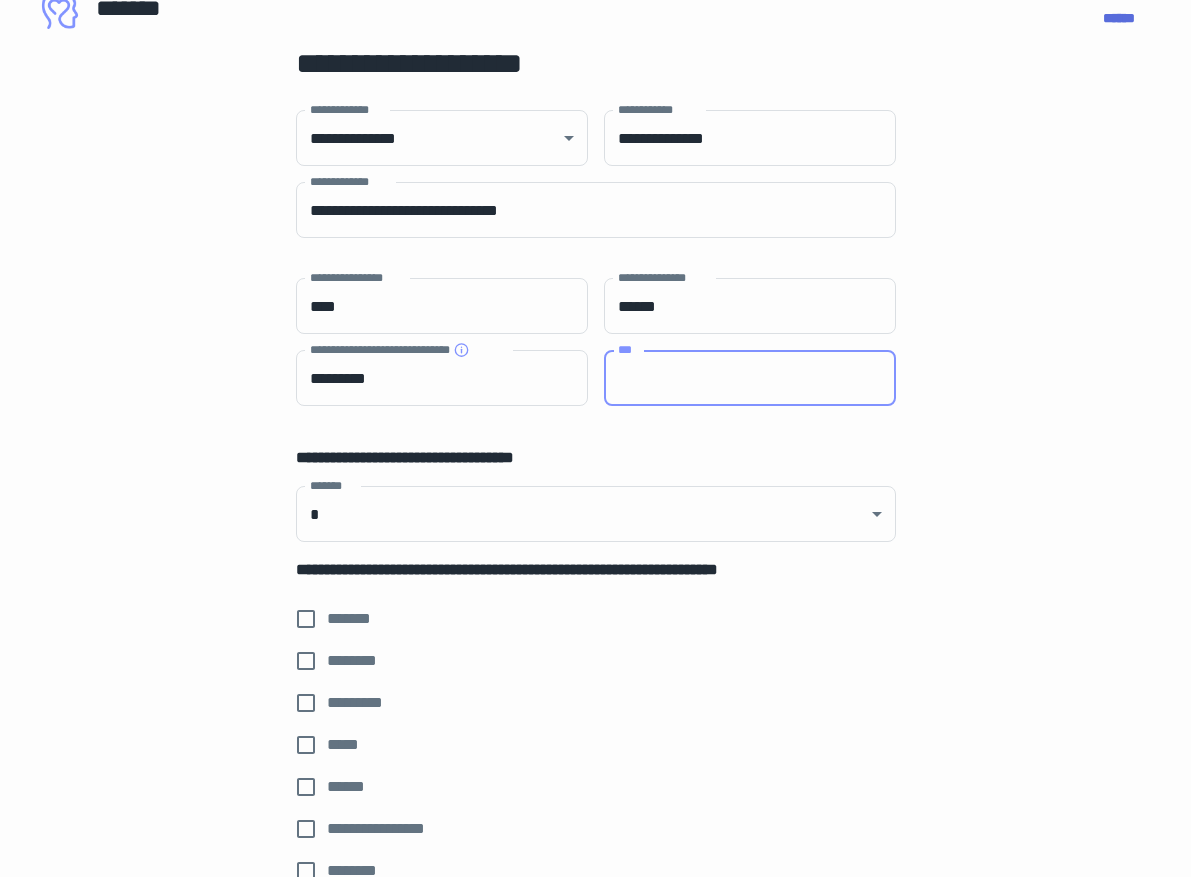 click on "***" at bounding box center [750, 378] 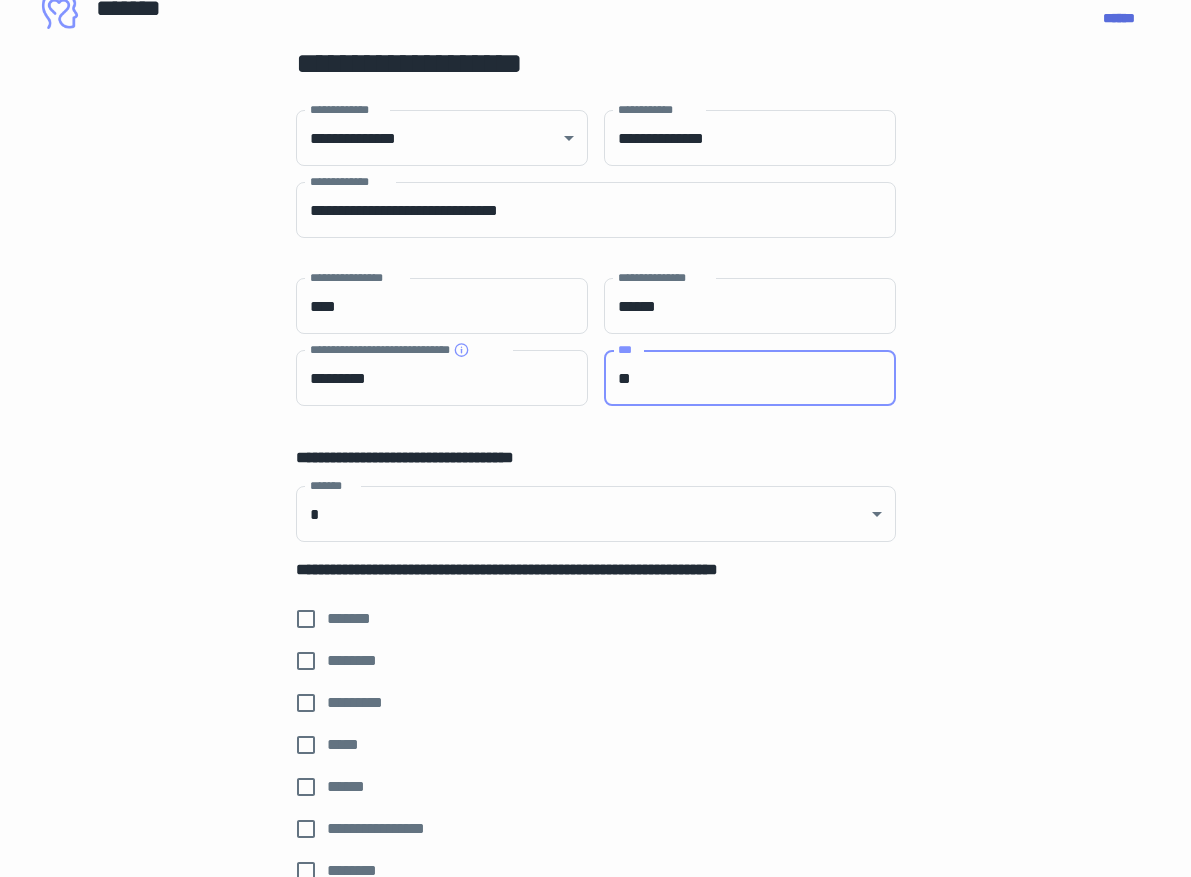 type on "*" 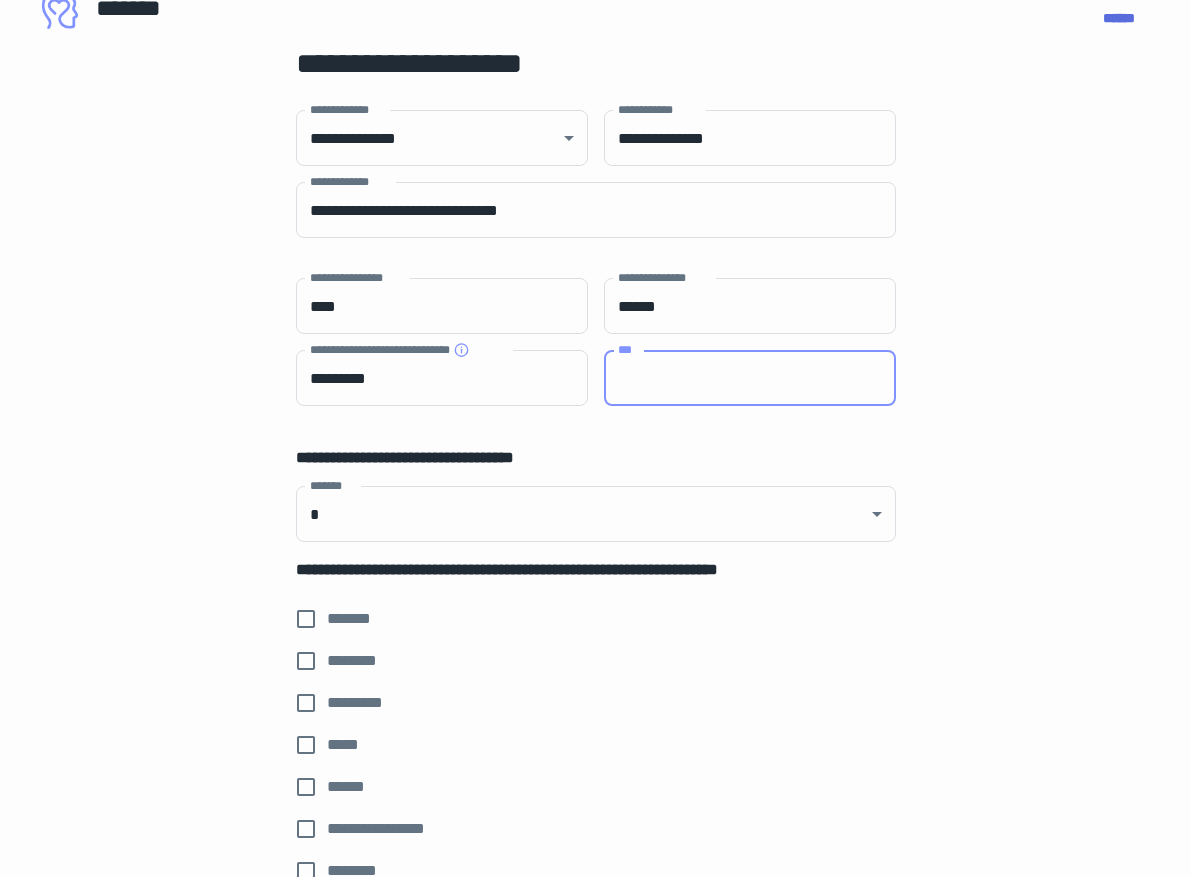 paste on "**********" 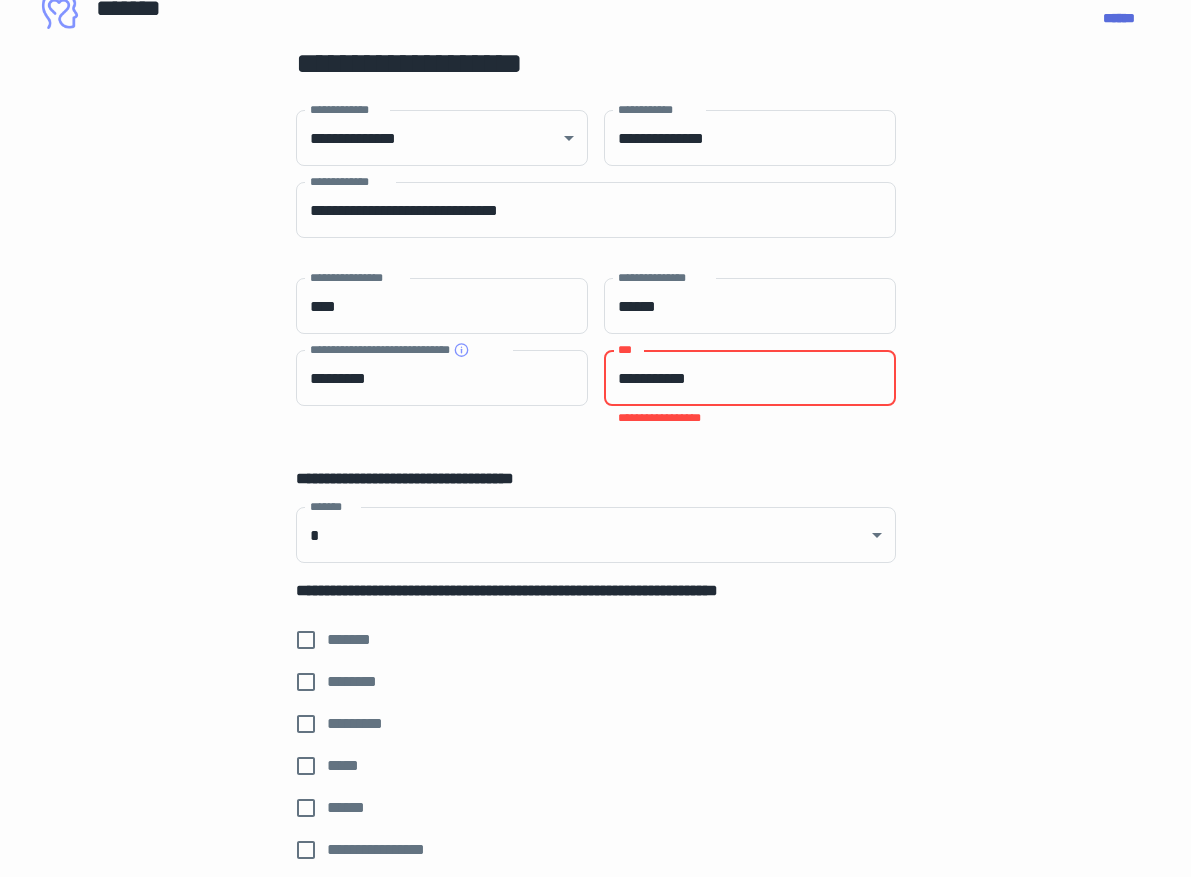 click on "**********" at bounding box center [750, 378] 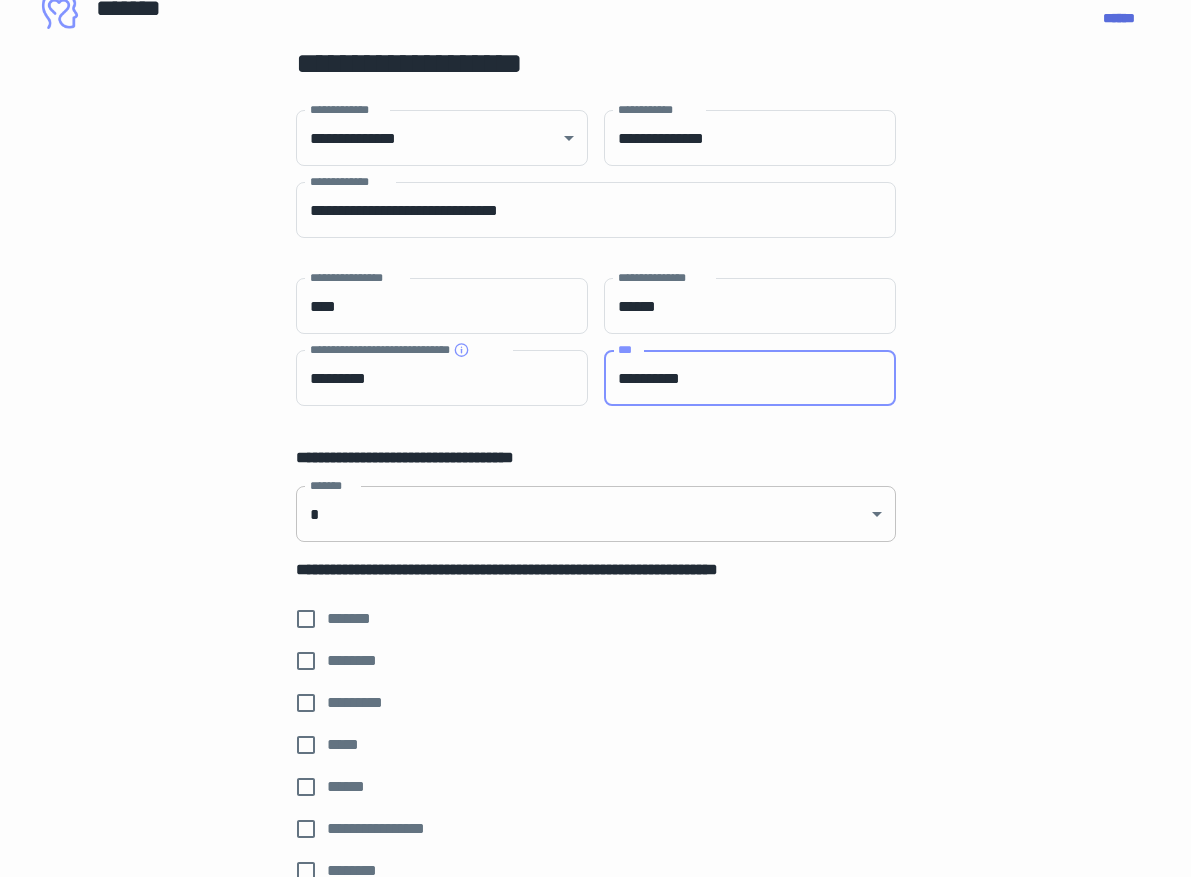 type on "**********" 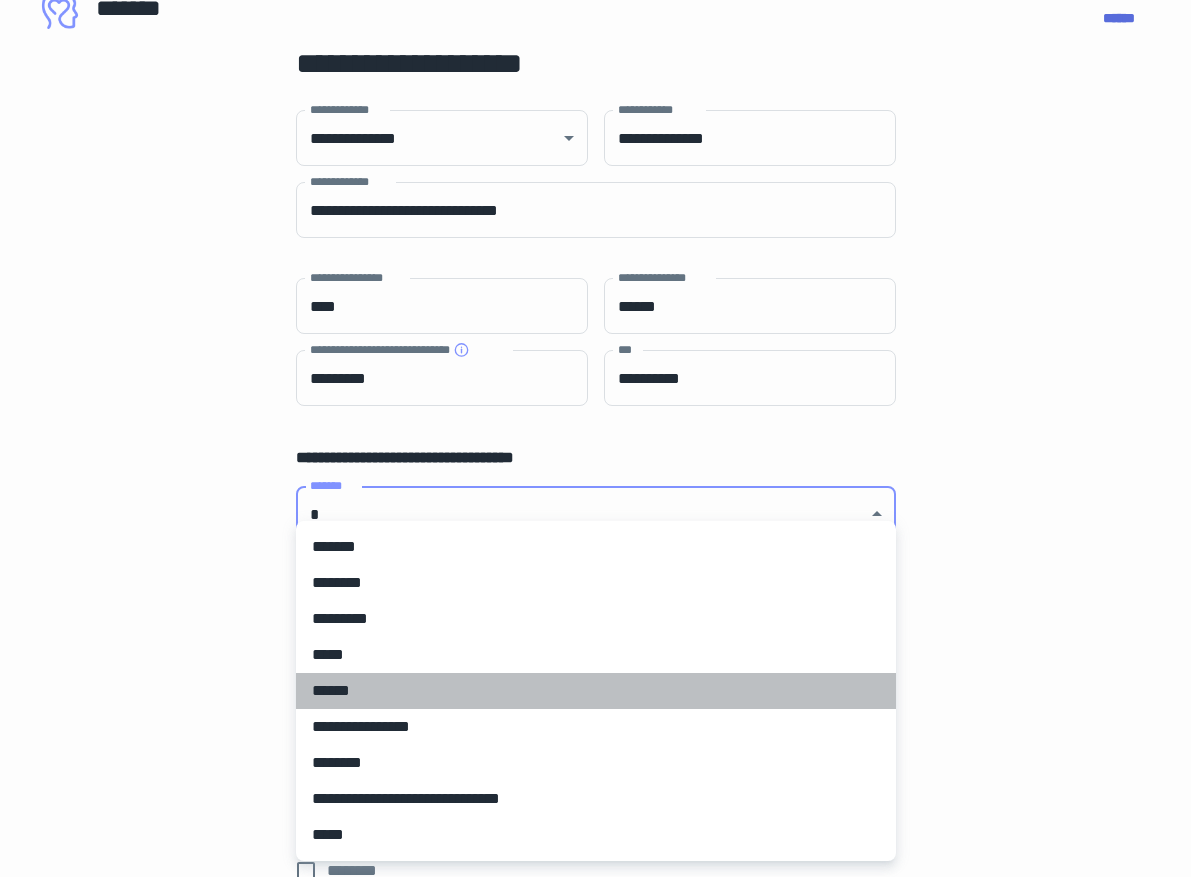 click on "******" at bounding box center [596, 691] 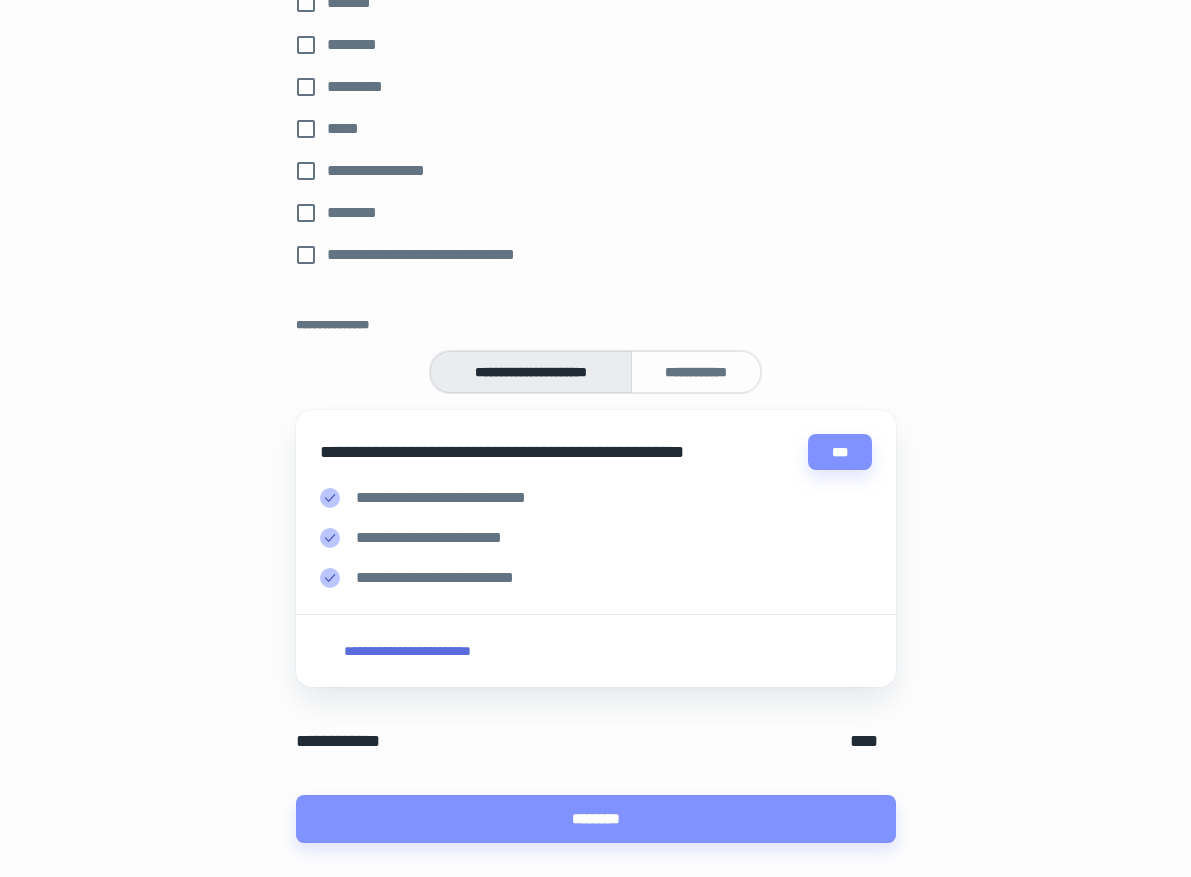 scroll, scrollTop: 709, scrollLeft: 0, axis: vertical 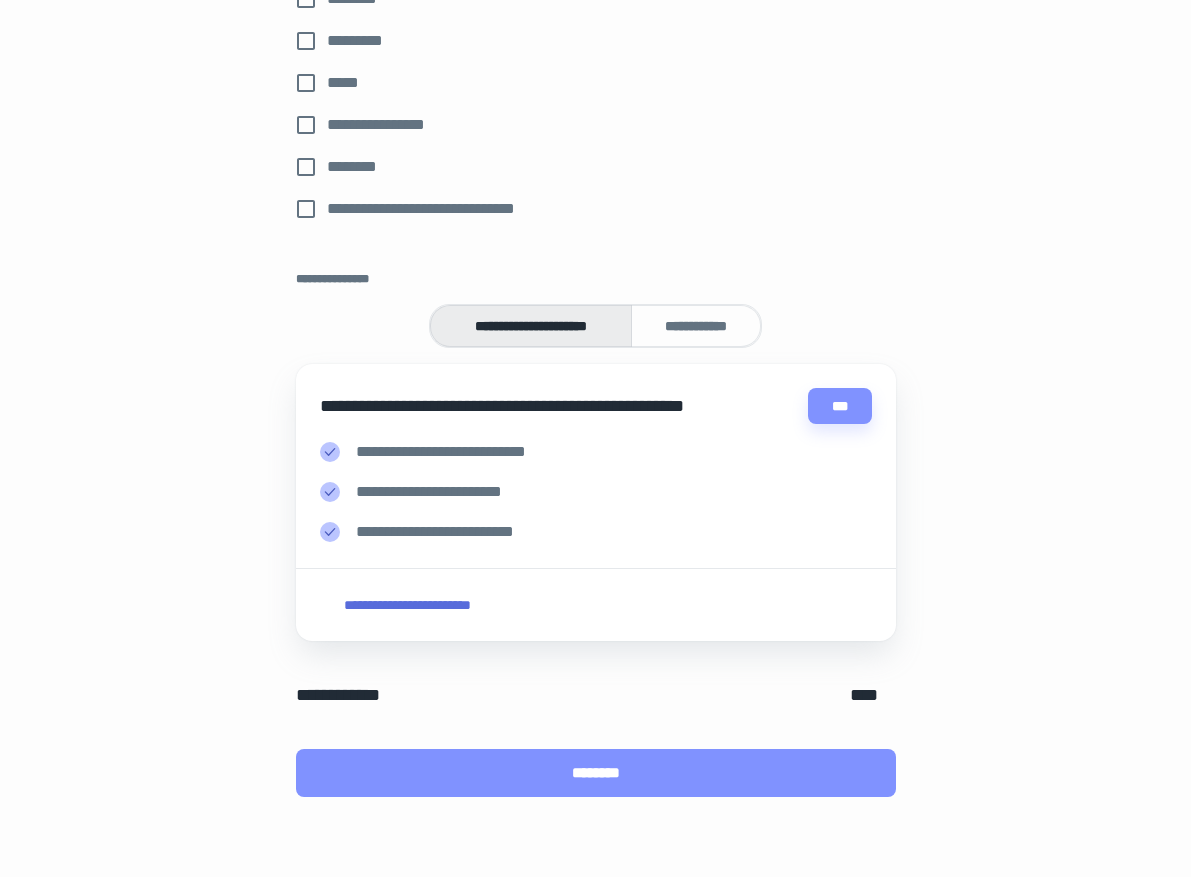 click on "********" at bounding box center [596, 773] 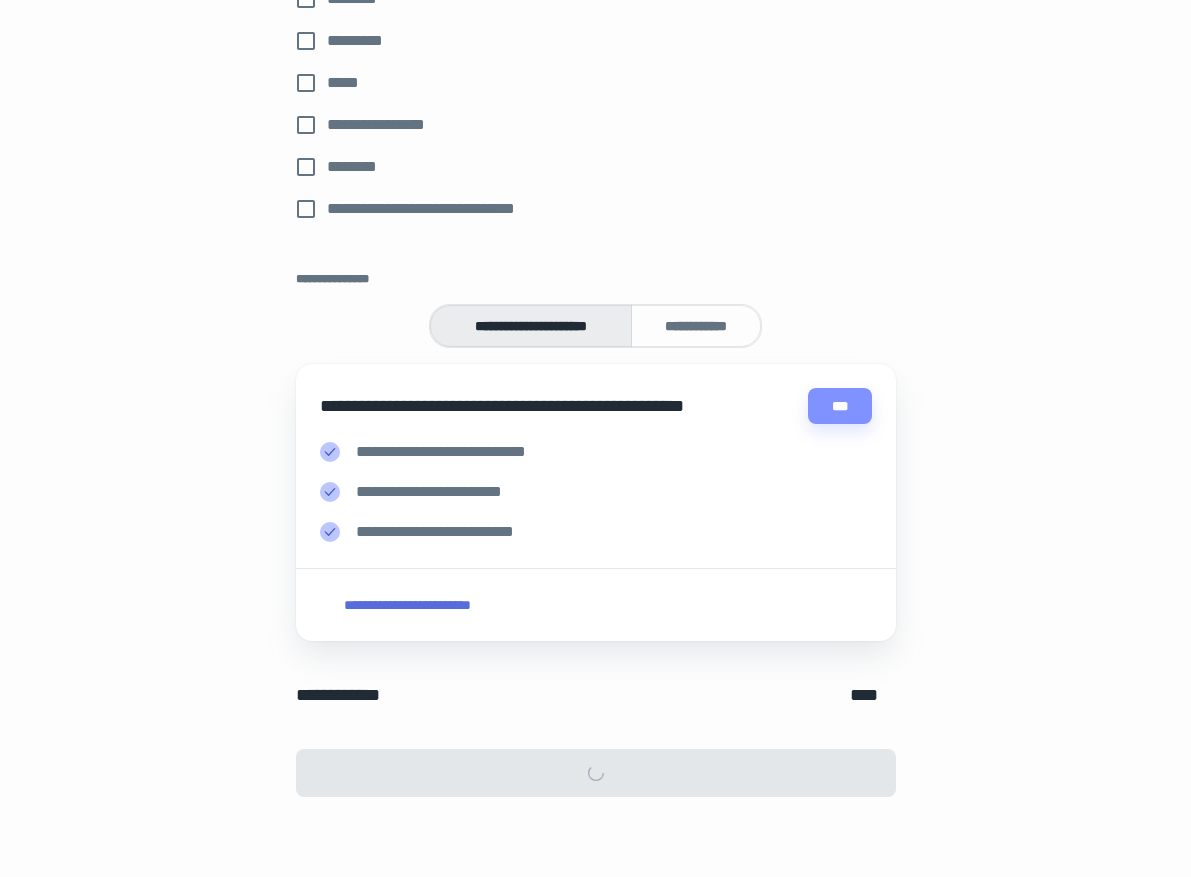 scroll, scrollTop: 0, scrollLeft: 0, axis: both 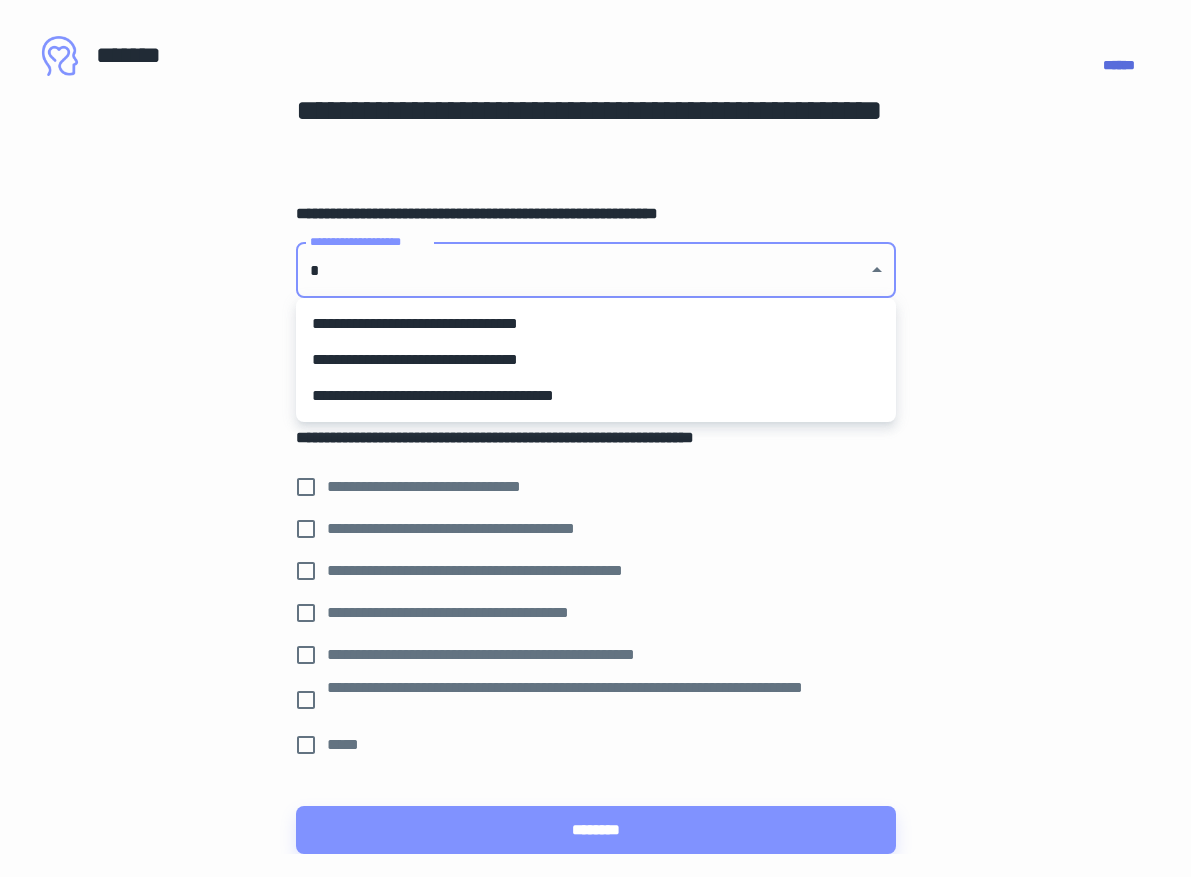click on "[FIRST] [LAST] [ADDRESS] [ADDRESS] [CITY] [STATE] [POSTAL_CODE] [COUNTRY] [COORDINATES] [COORDINATES] [PHONE] [EMAIL] [SSN] [PASSPORT] [DRIVER_LICENSE] [CREDIT_CARD] [BIRTH_DATE] [AGE]" at bounding box center [595, 438] 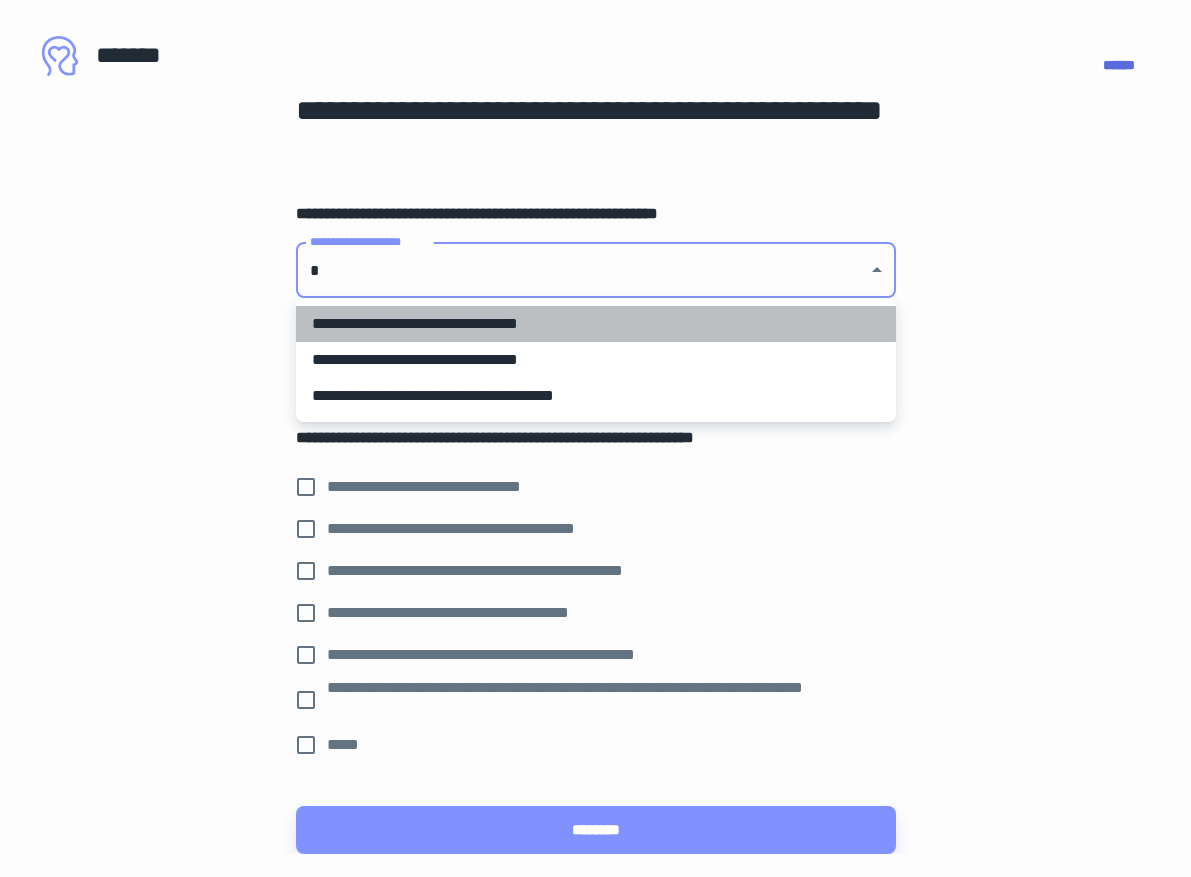 click on "**********" at bounding box center (596, 324) 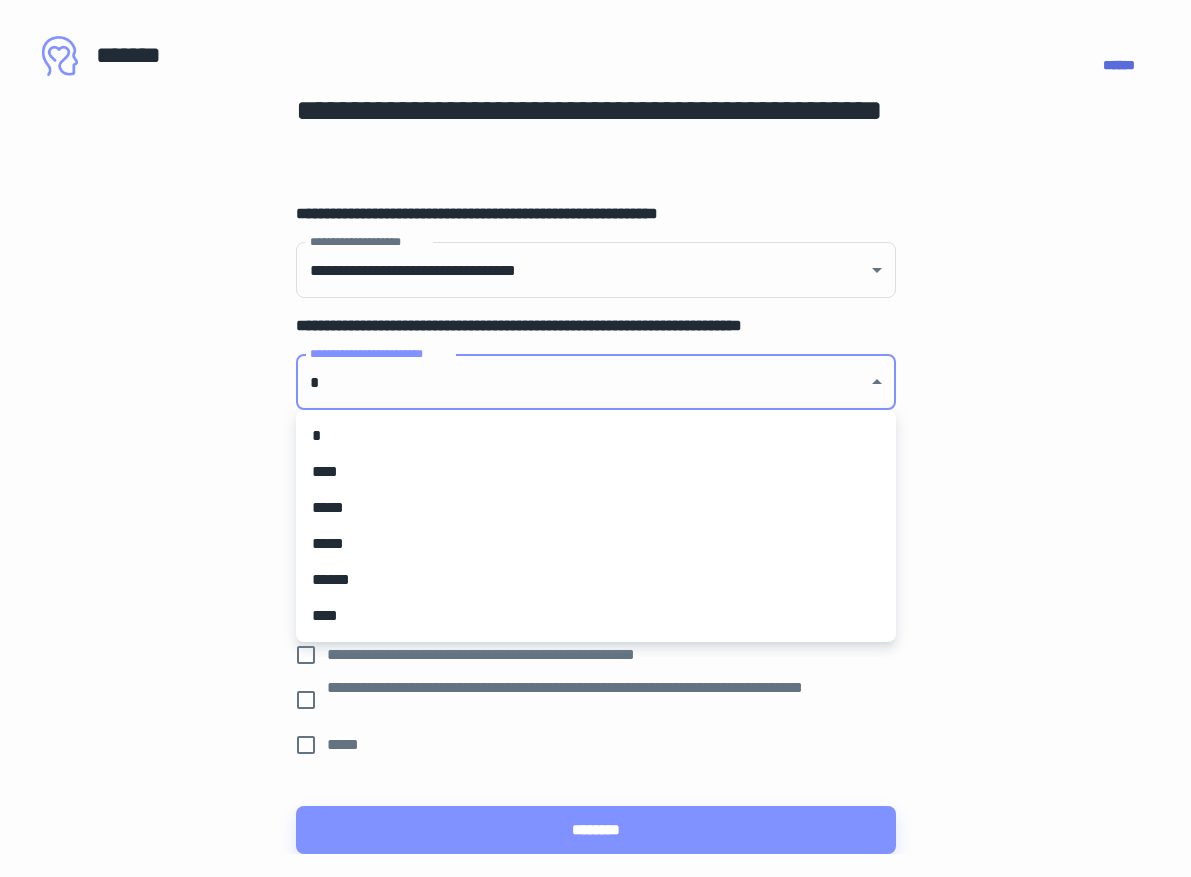 click on "**********" at bounding box center [595, 438] 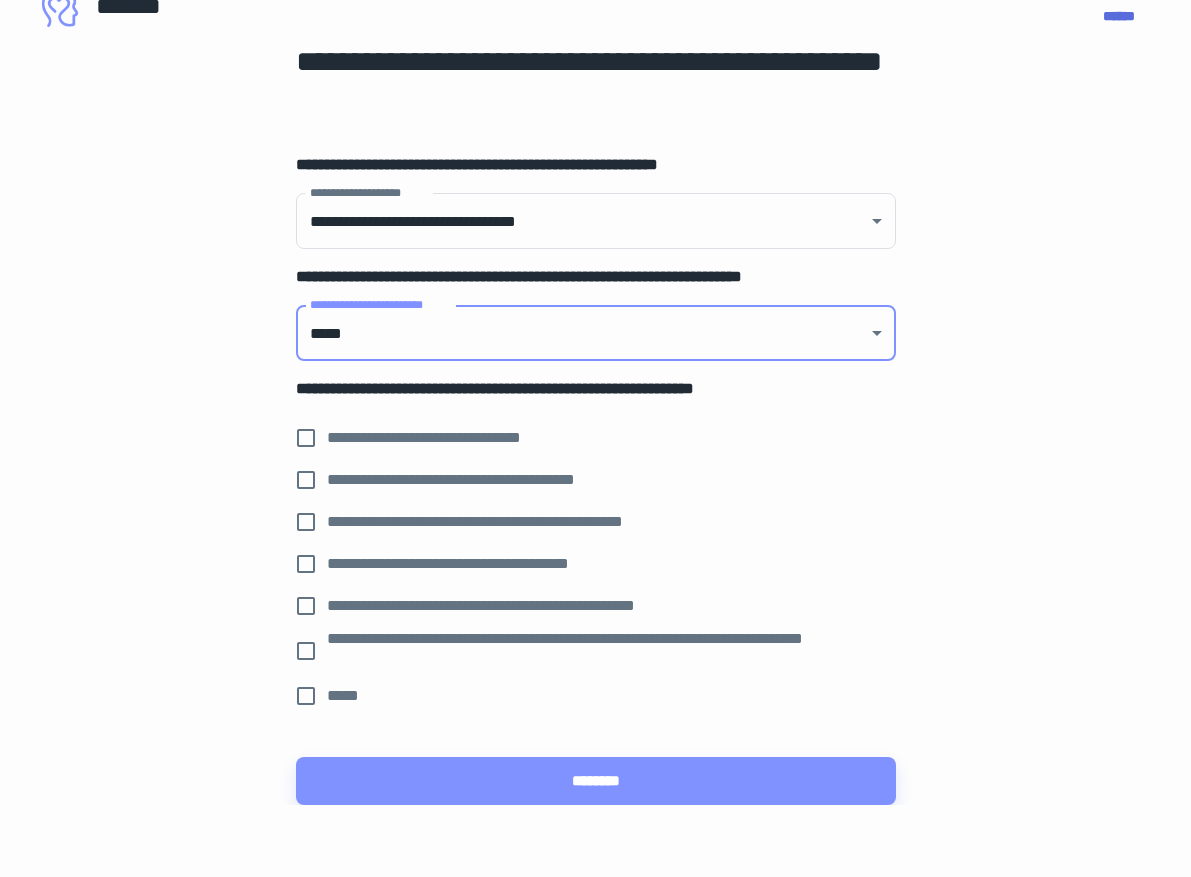 scroll, scrollTop: 57, scrollLeft: 0, axis: vertical 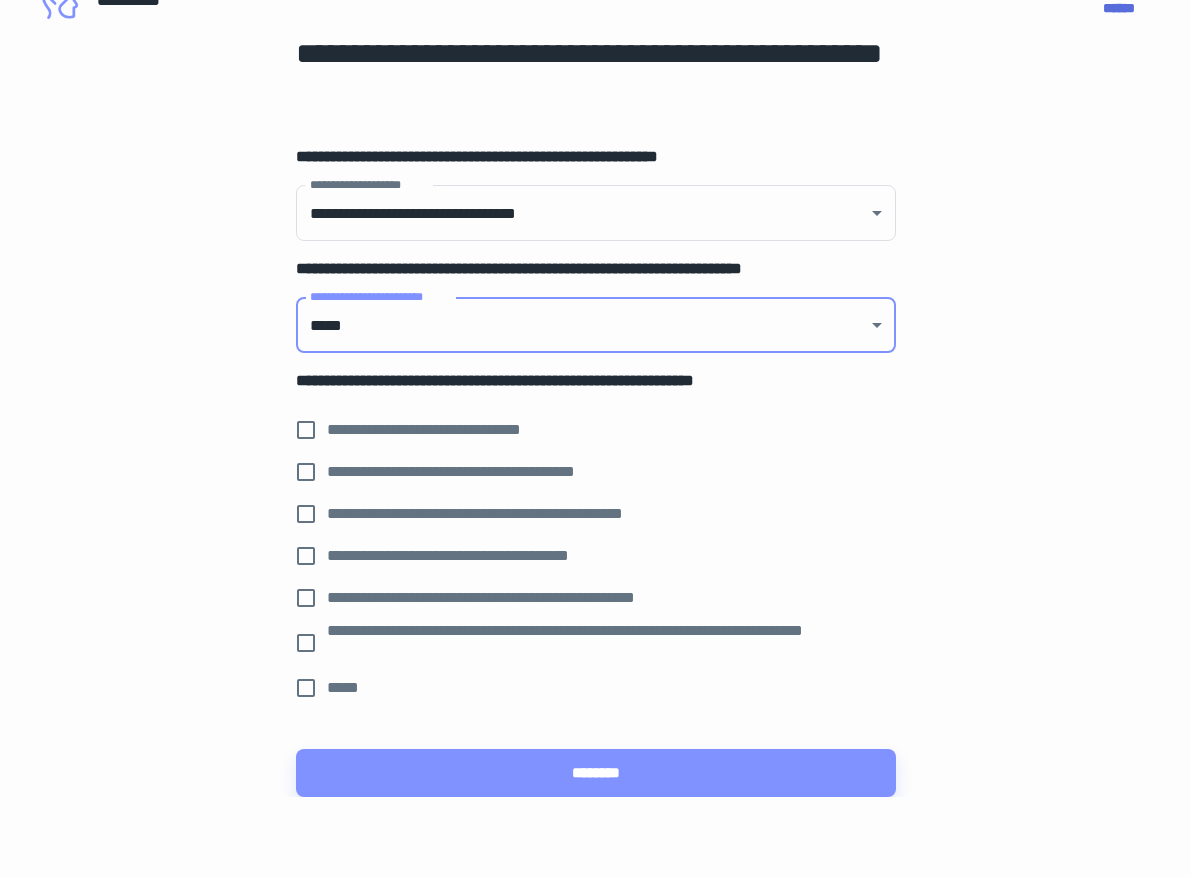 click on "**********" at bounding box center (446, 430) 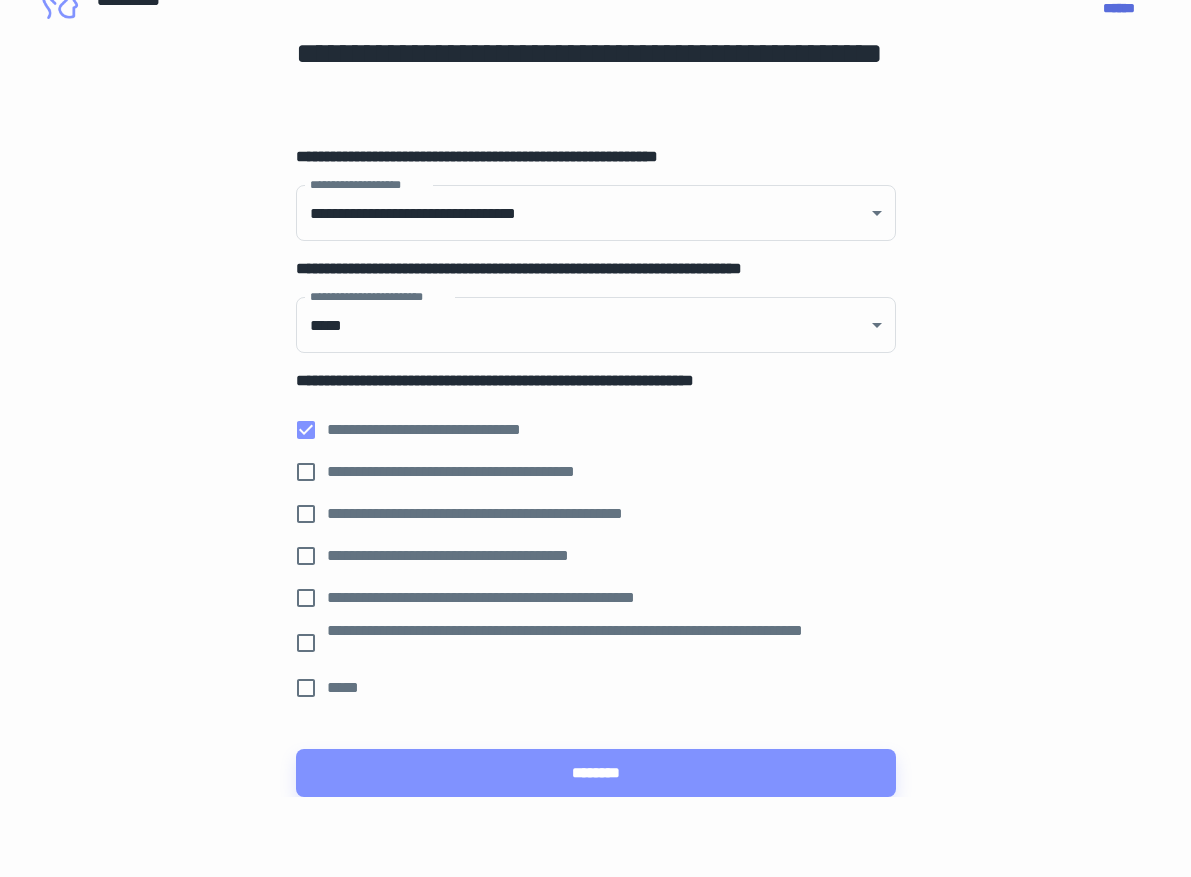 click on "**********" at bounding box center [514, 598] 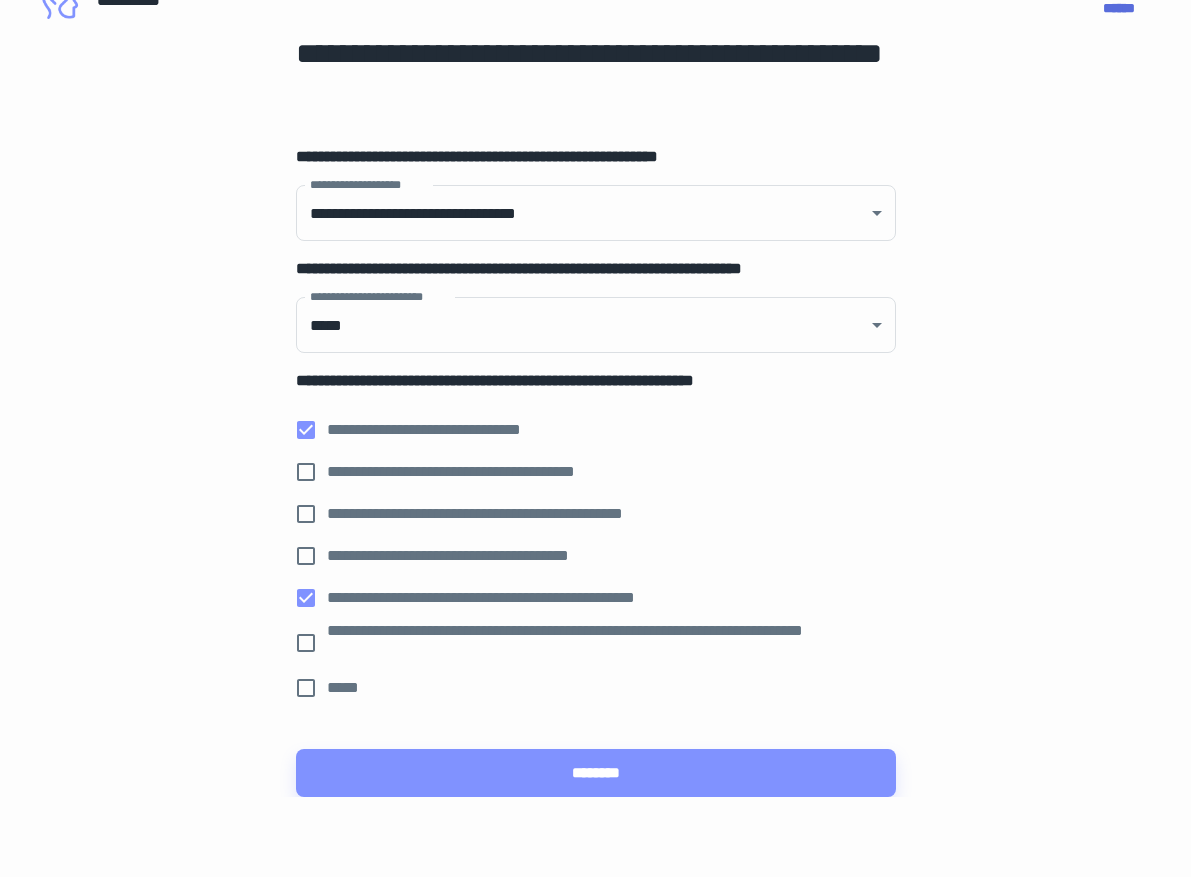 click on "**********" at bounding box center (603, 643) 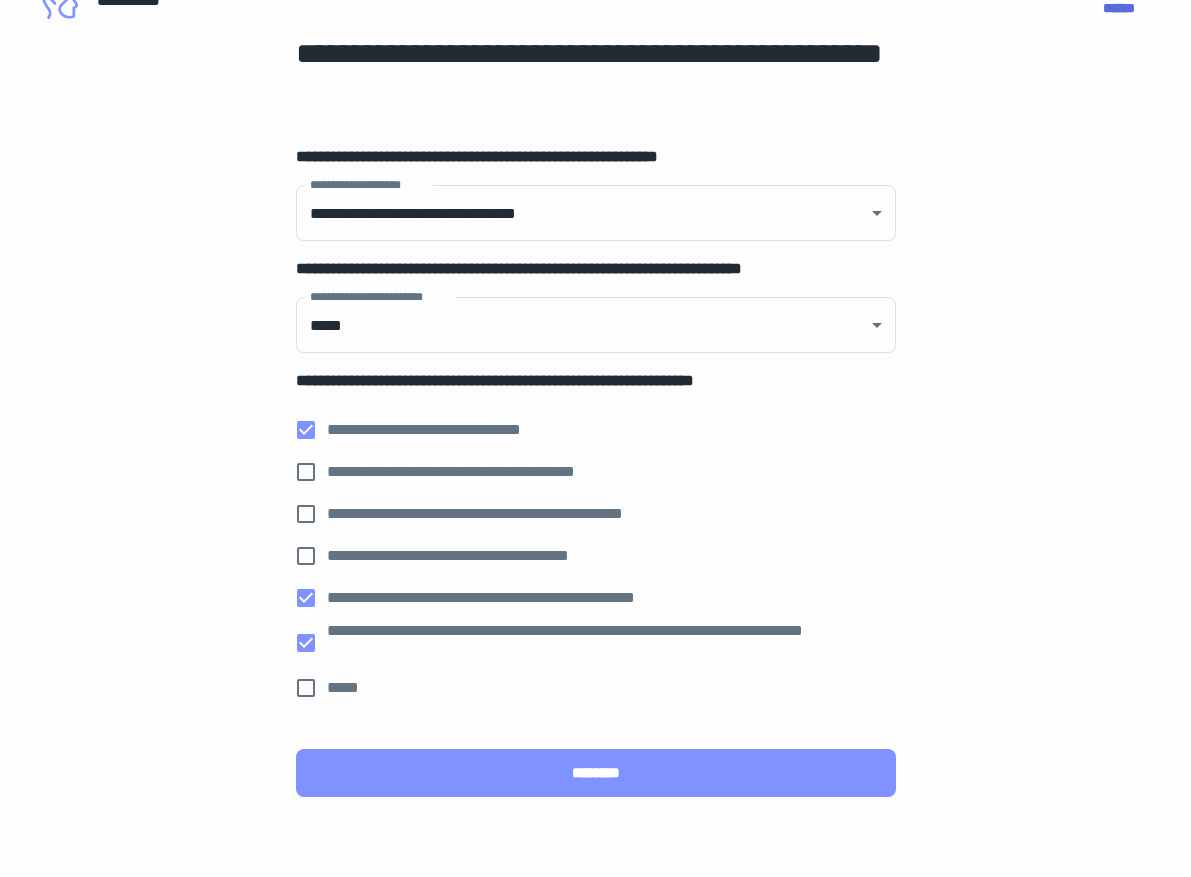 click on "********" at bounding box center [596, 773] 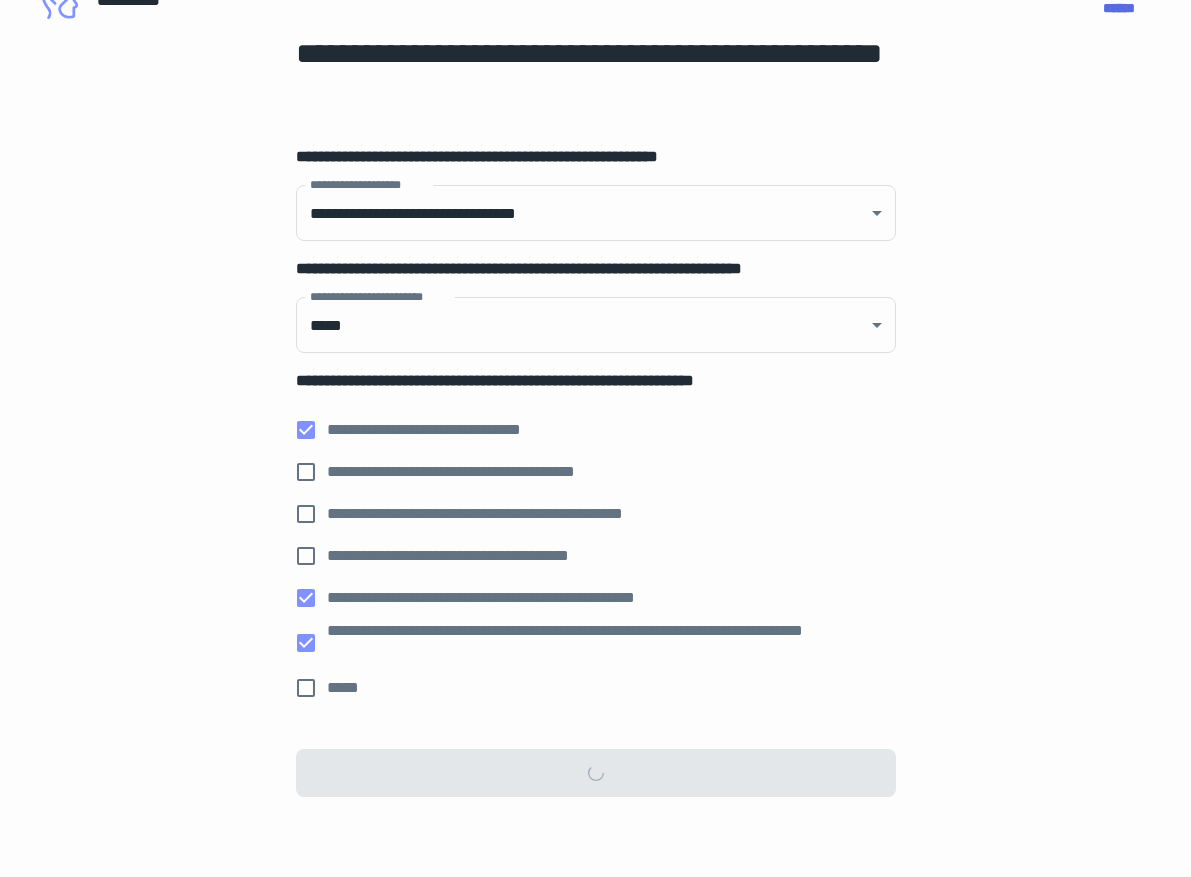 scroll, scrollTop: 0, scrollLeft: 0, axis: both 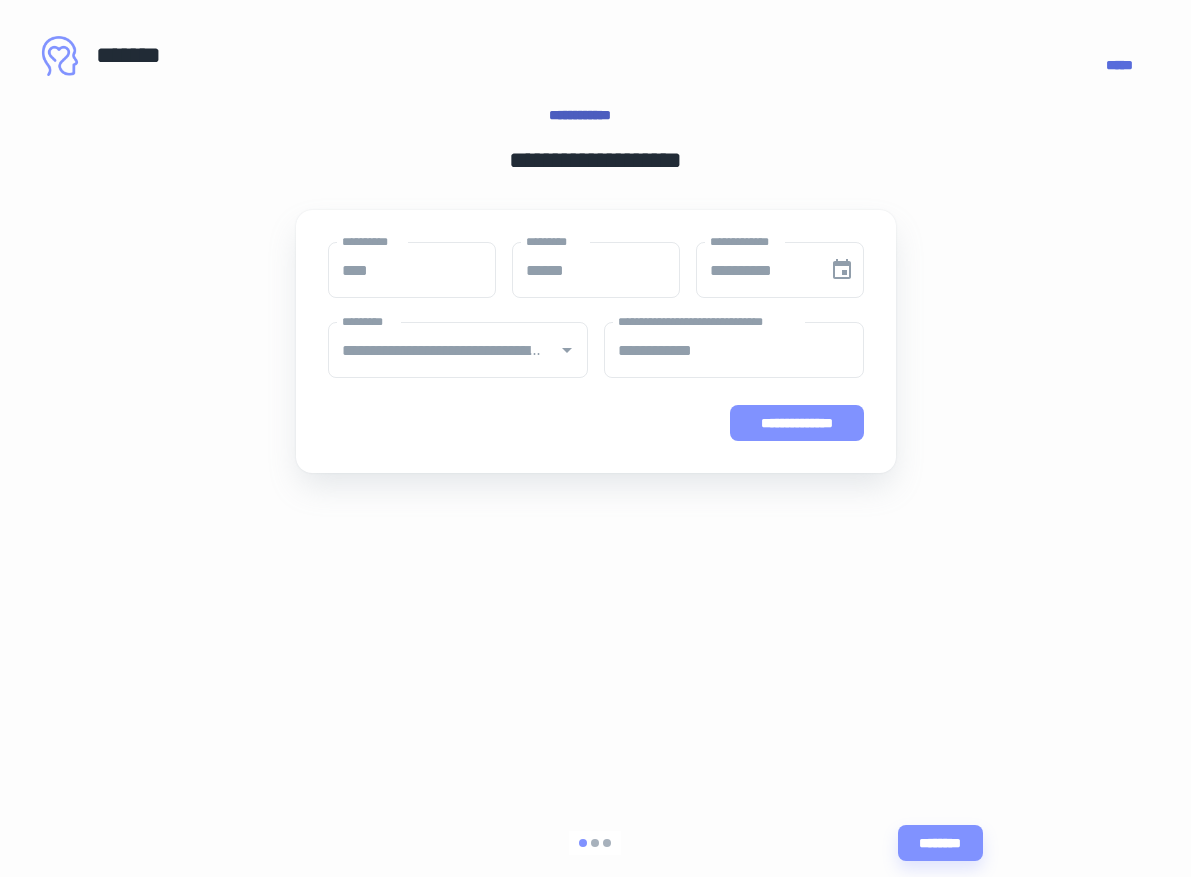 click on "**********" at bounding box center (797, 423) 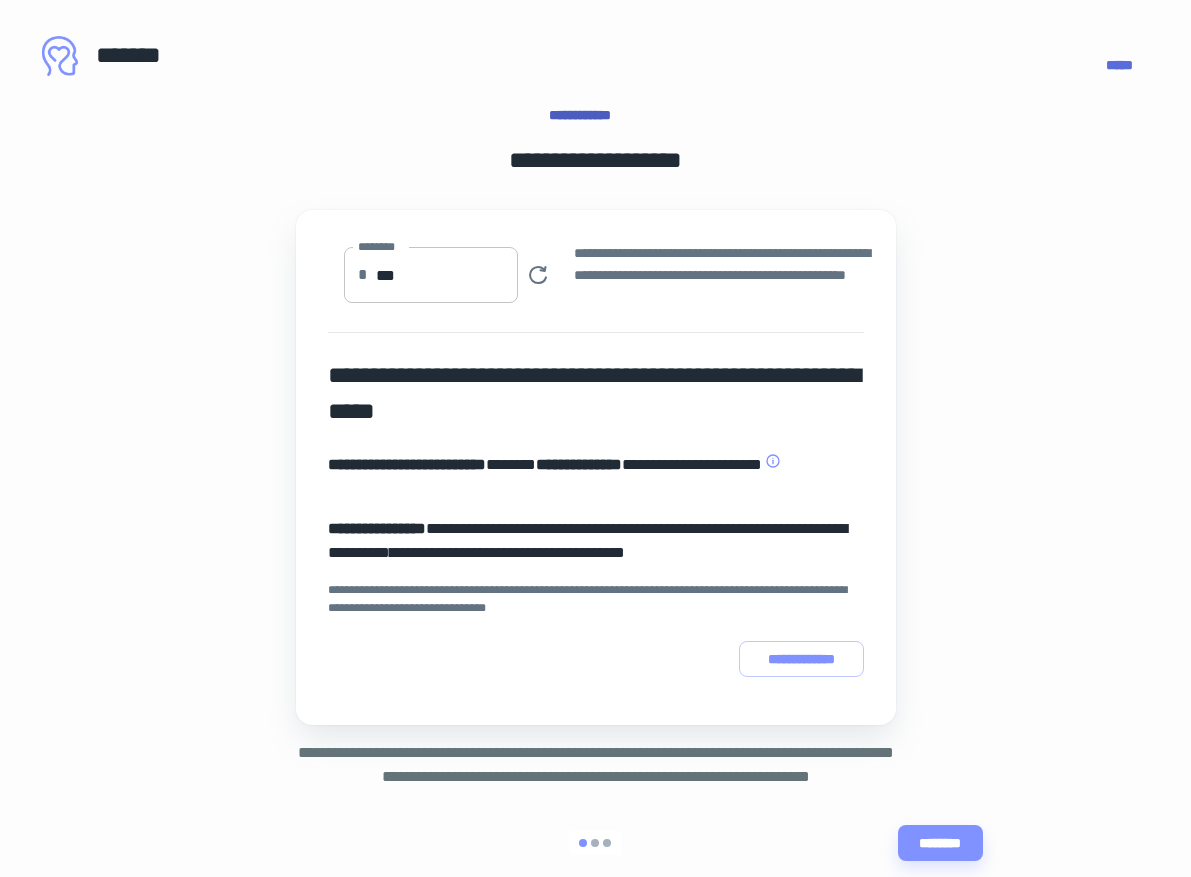 click on "***" at bounding box center [446, 275] 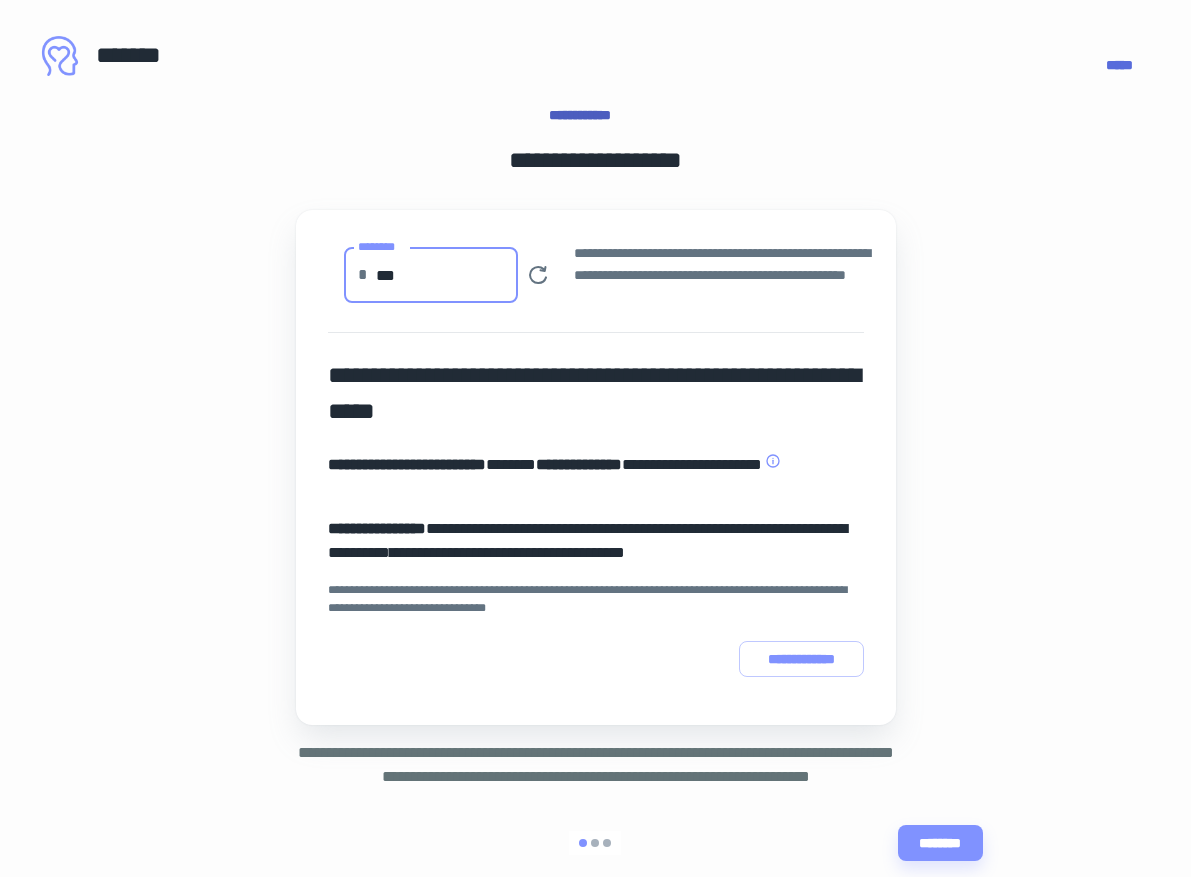 type on "***" 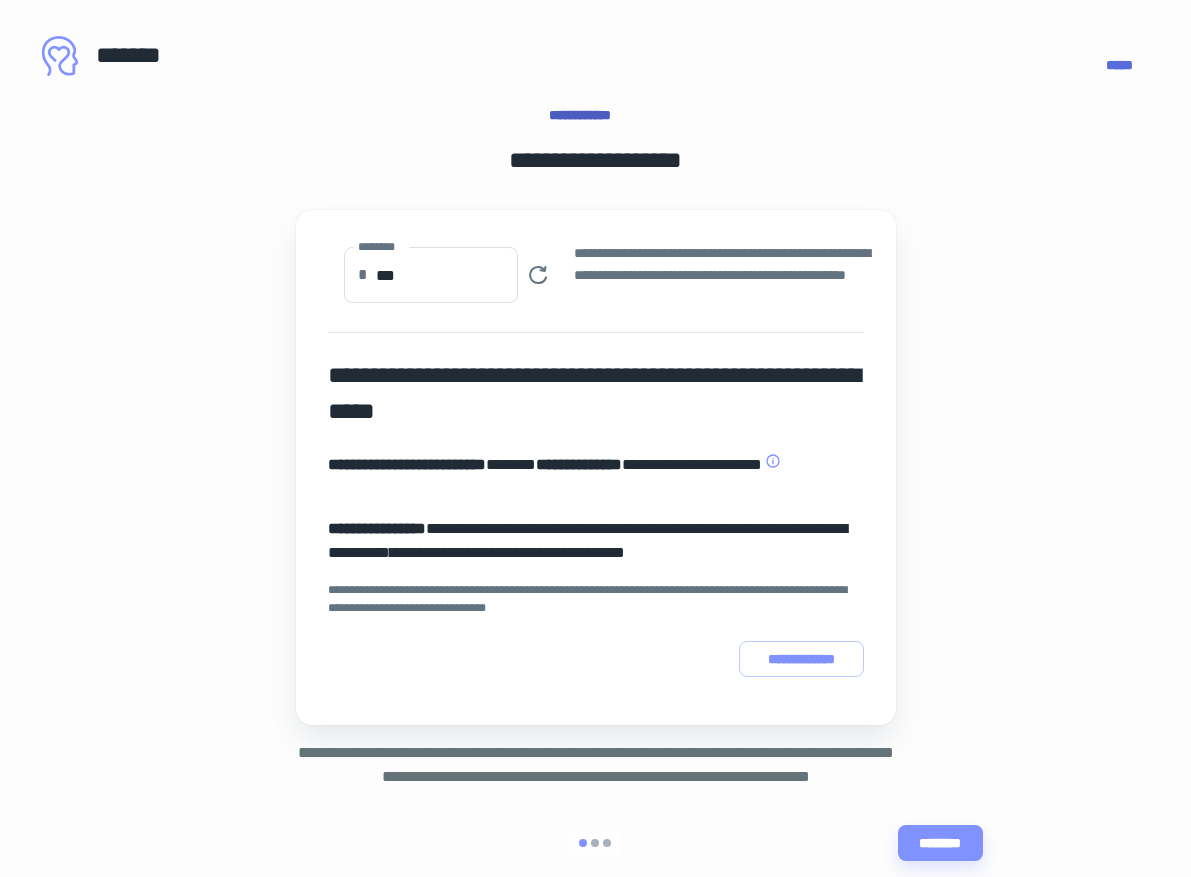 click on "[FIRST] [LAST] [ADDRESS] [ADDRESS] [CITY] [STATE] [POSTAL_CODE] [COUNTRY] [COORDINATES] [COORDINATES] [PHONE] [EMAIL] [SSN] [PASSPORT] [DRIVER_LICENSE] [CREDIT_CARD] [BIRTH_DATE] [AGE]" at bounding box center [596, 467] 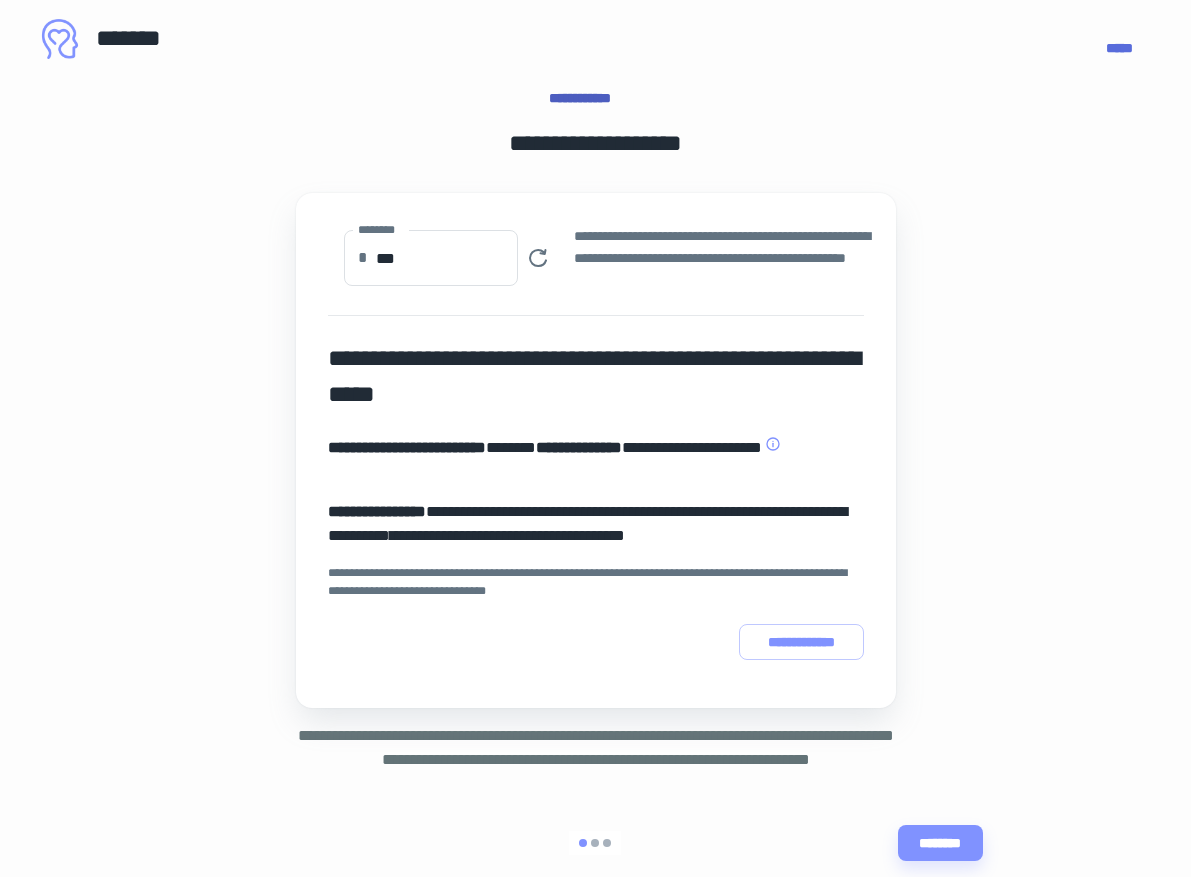 scroll, scrollTop: 28, scrollLeft: 0, axis: vertical 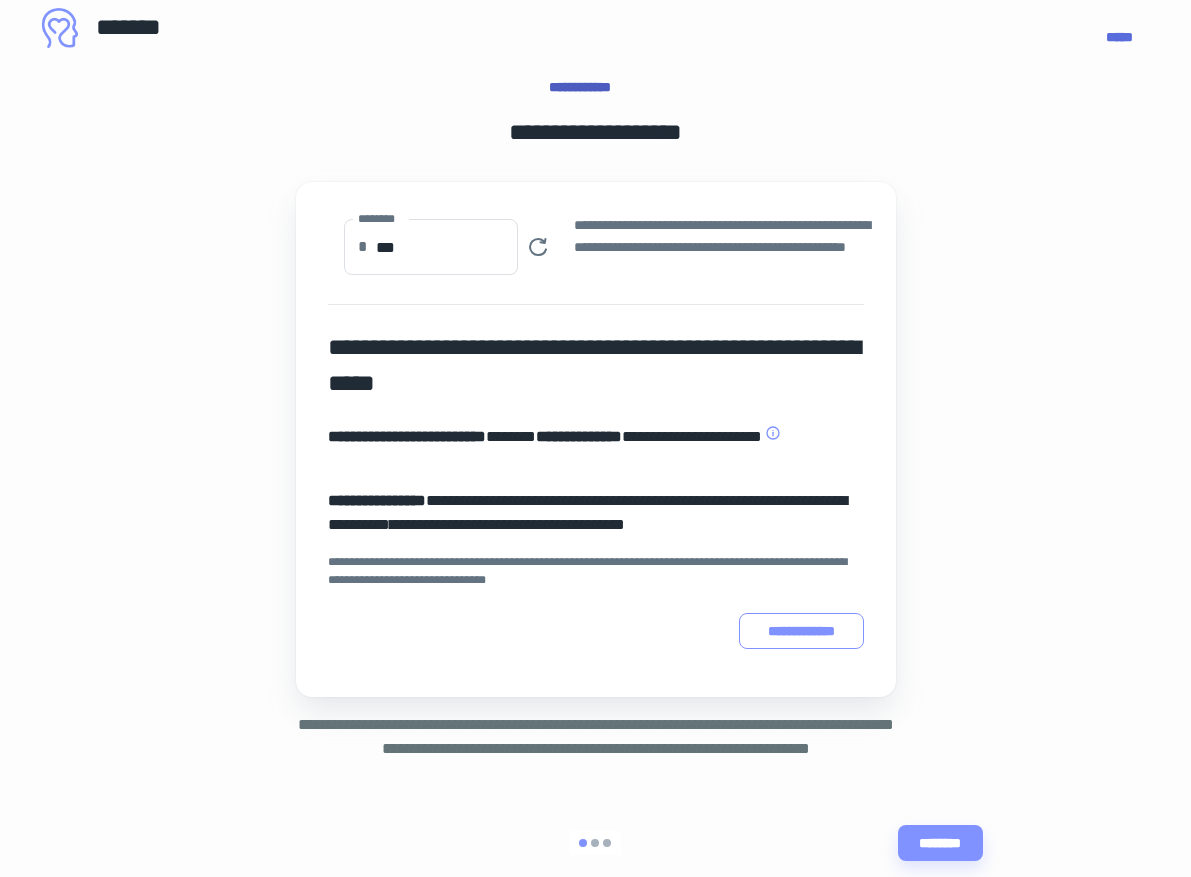 click on "**********" at bounding box center [801, 631] 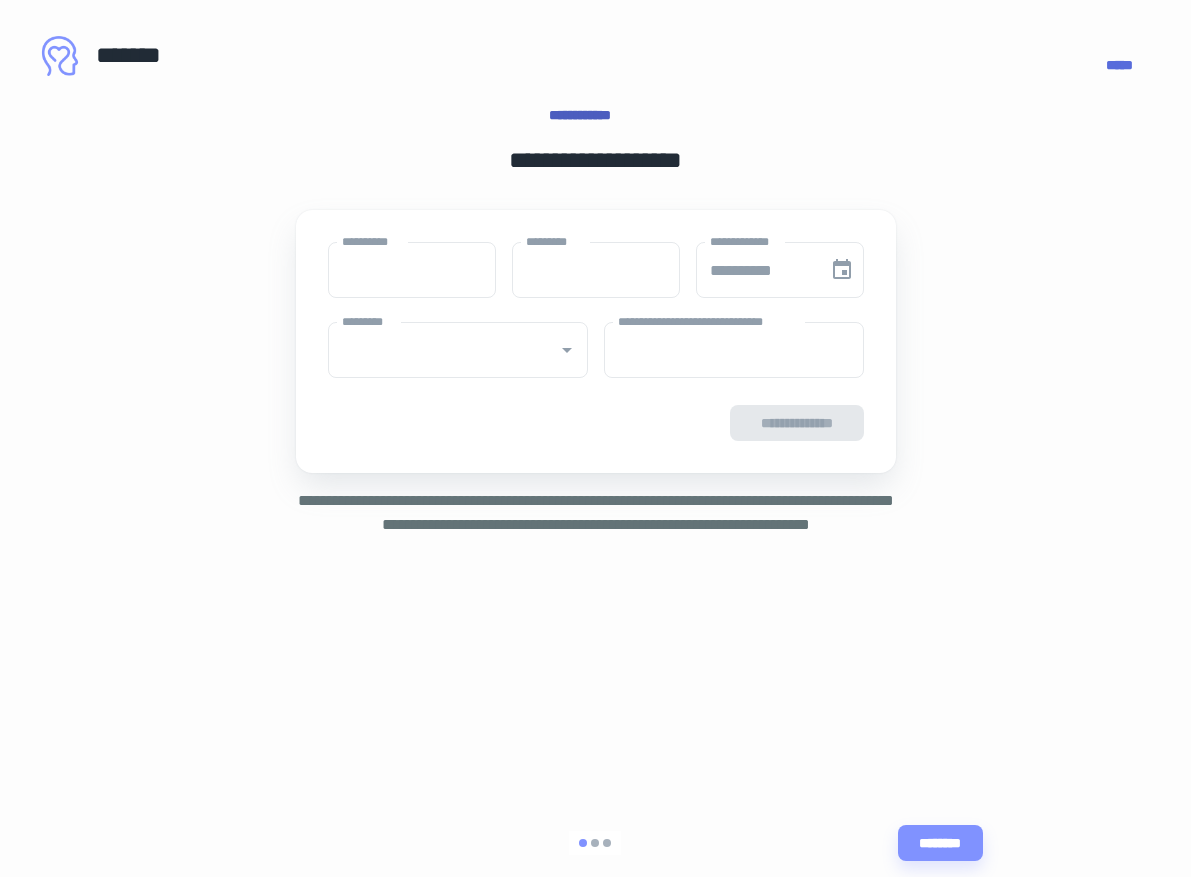 type on "****" 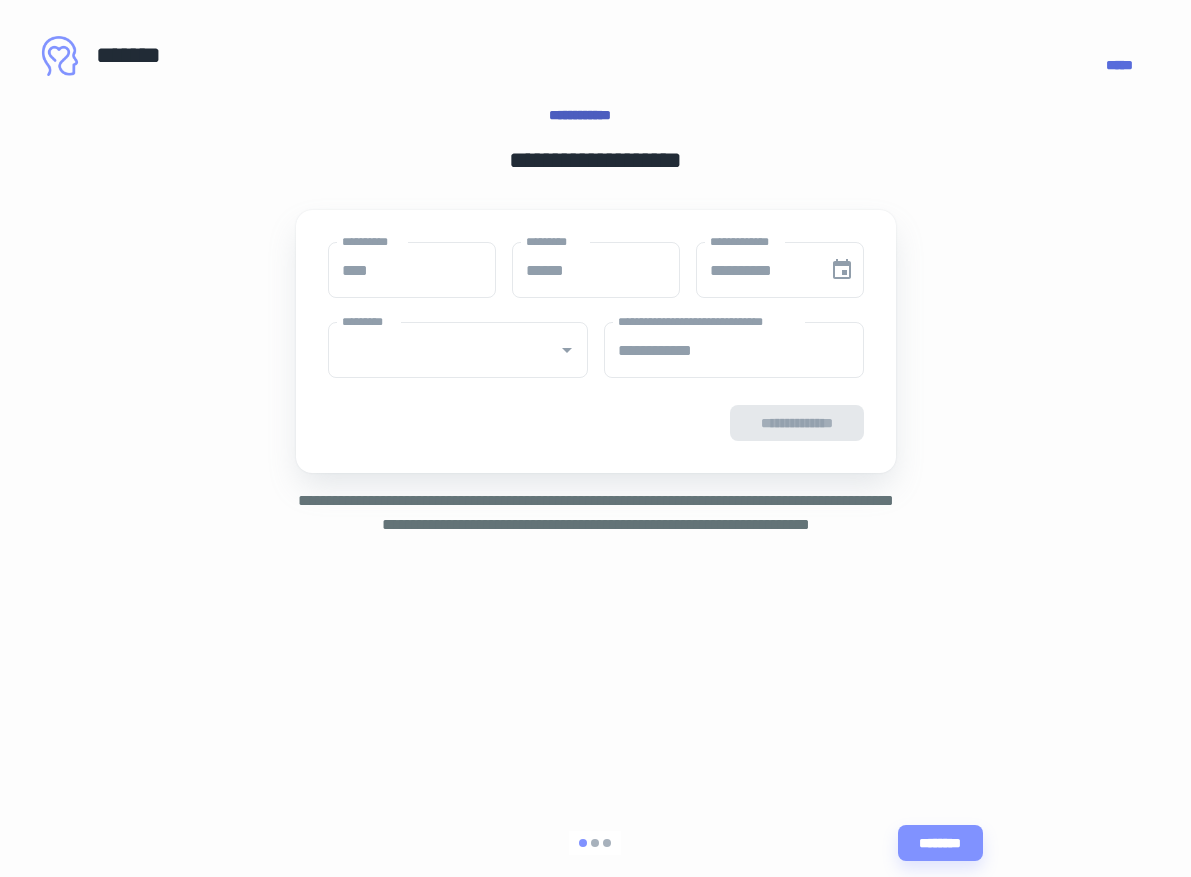 type on "**********" 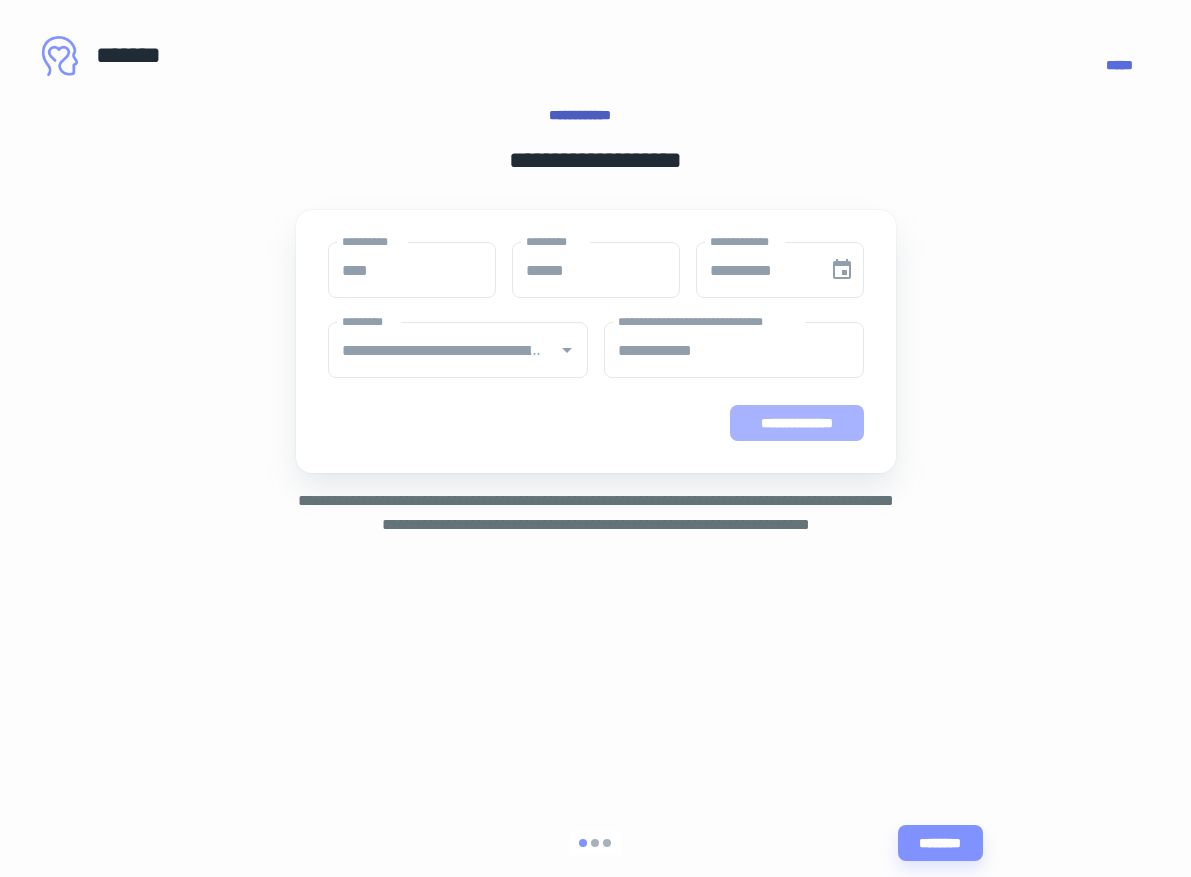 click on "**********" at bounding box center (797, 423) 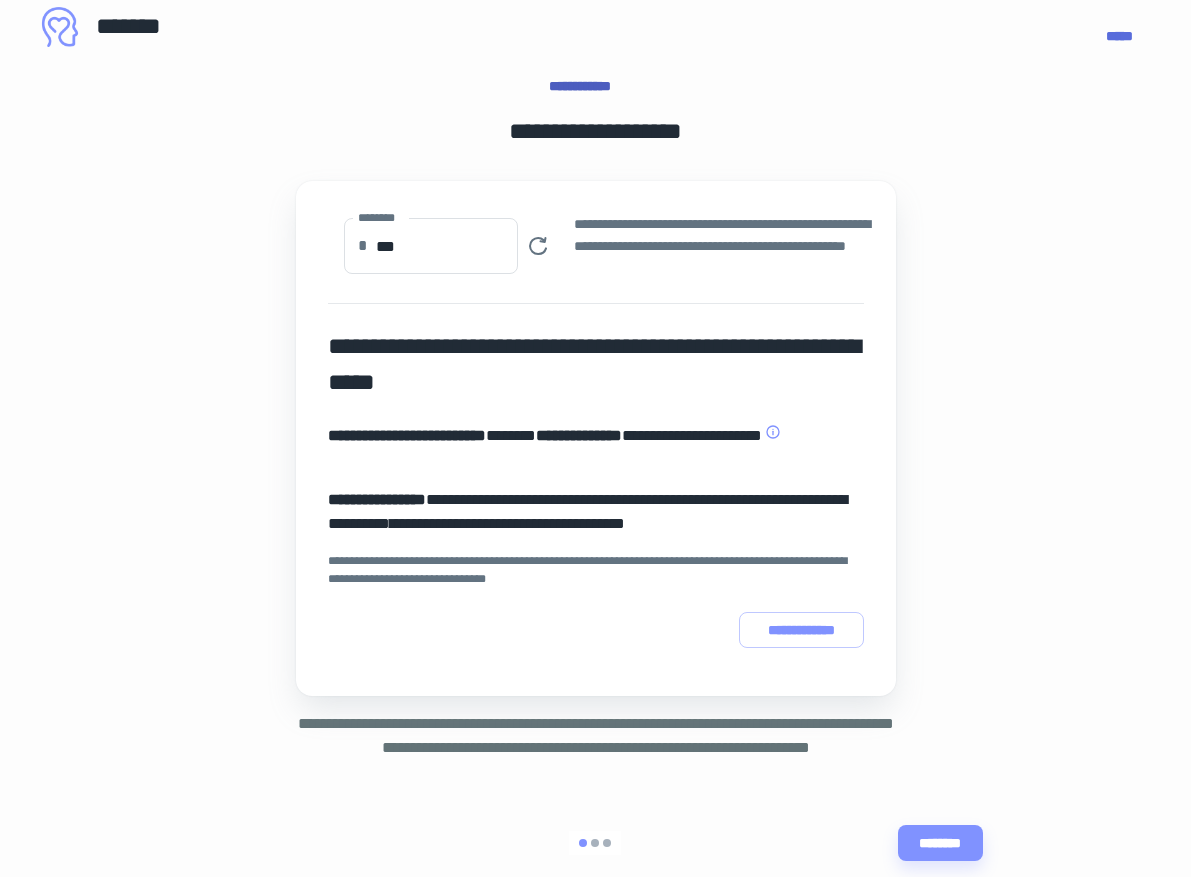 scroll, scrollTop: 32, scrollLeft: 0, axis: vertical 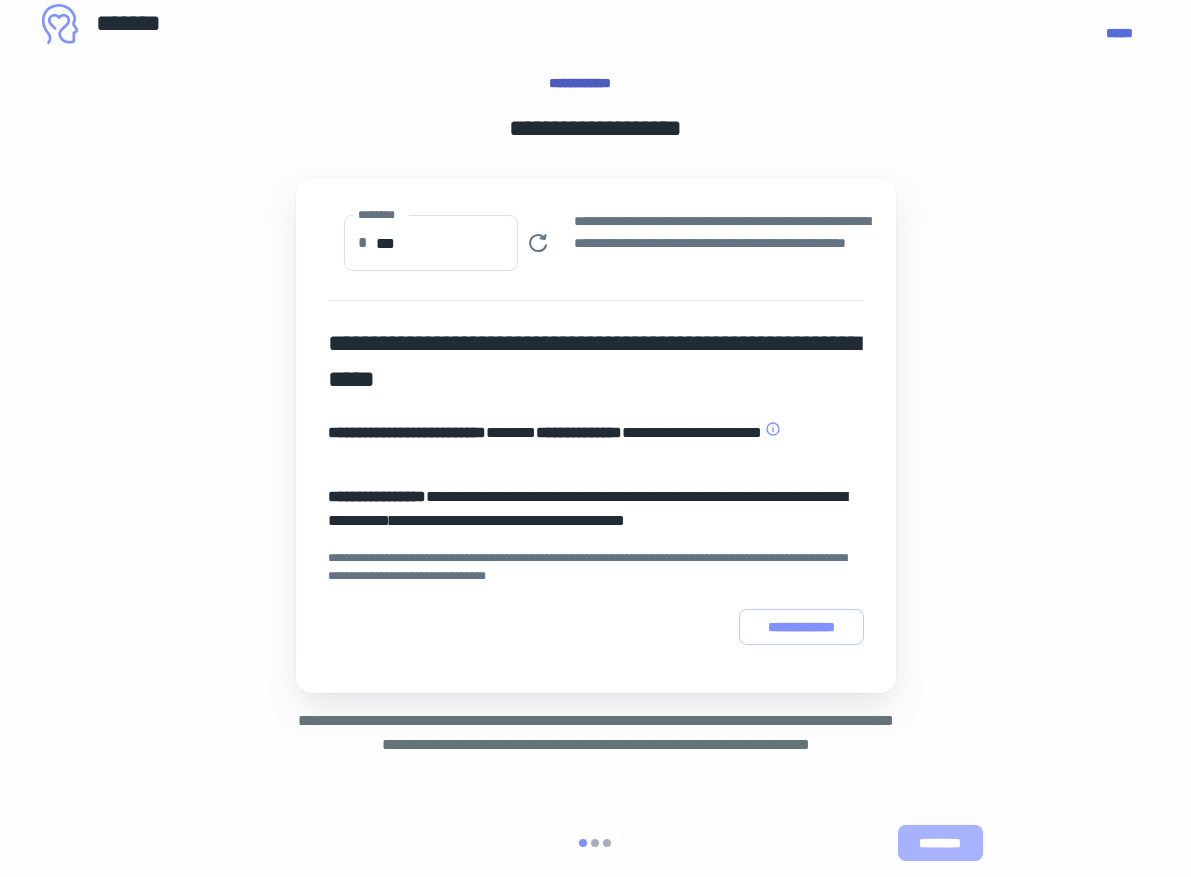 click on "********" at bounding box center [940, 843] 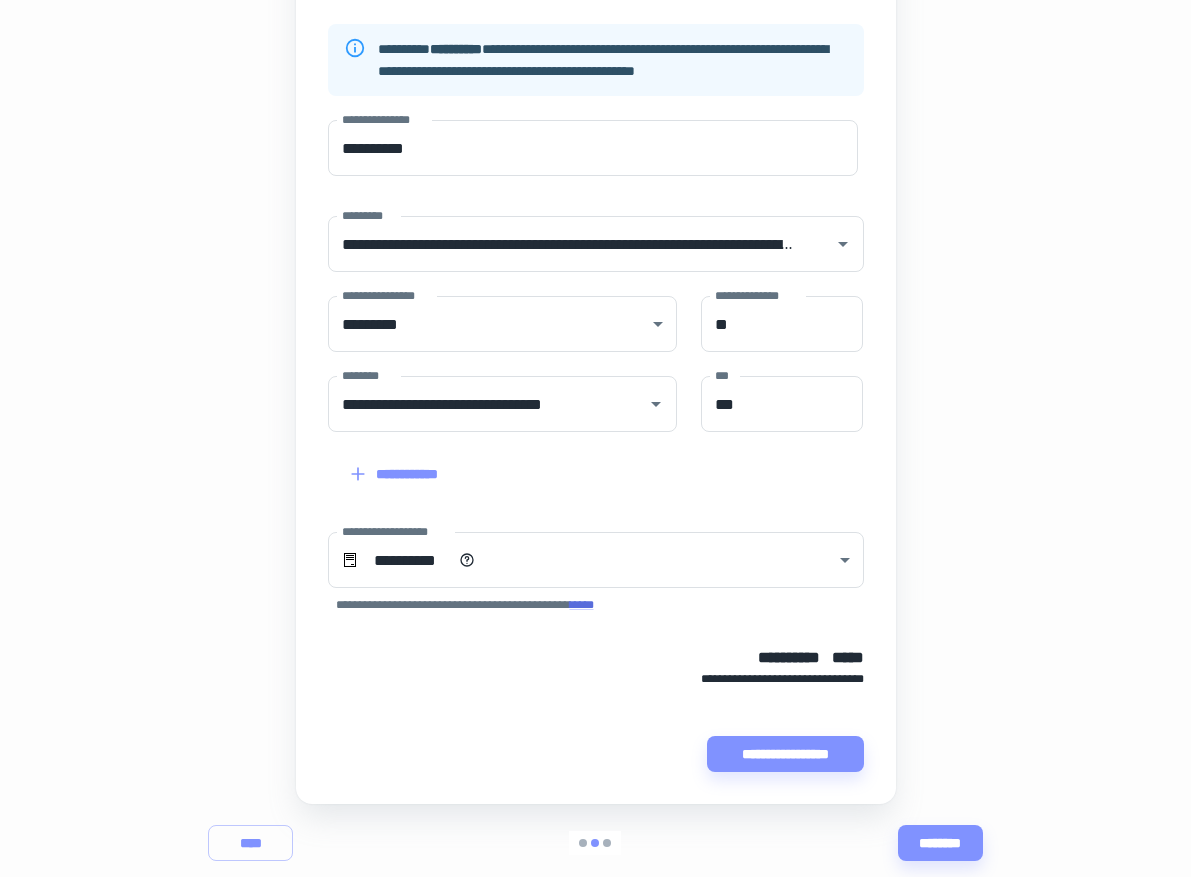 scroll, scrollTop: 321, scrollLeft: 0, axis: vertical 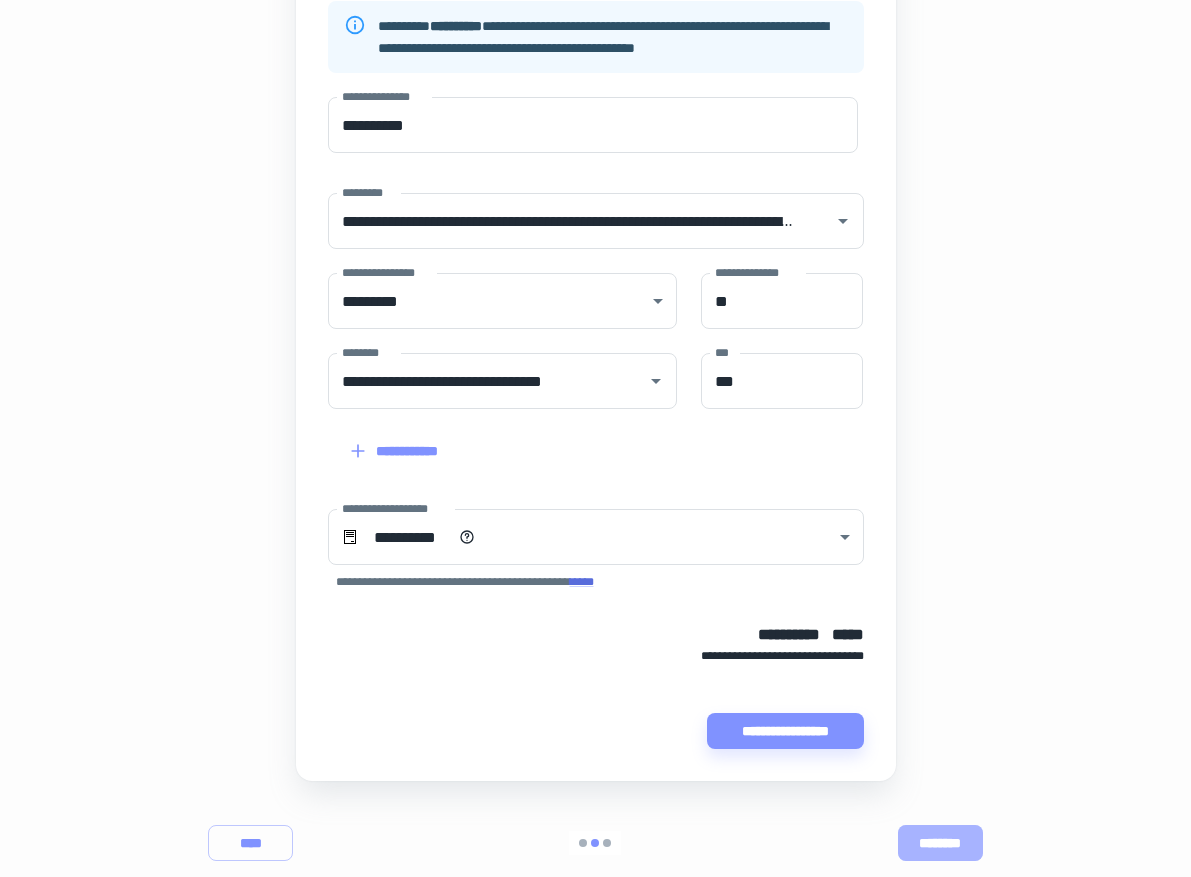 click on "********" at bounding box center [940, 843] 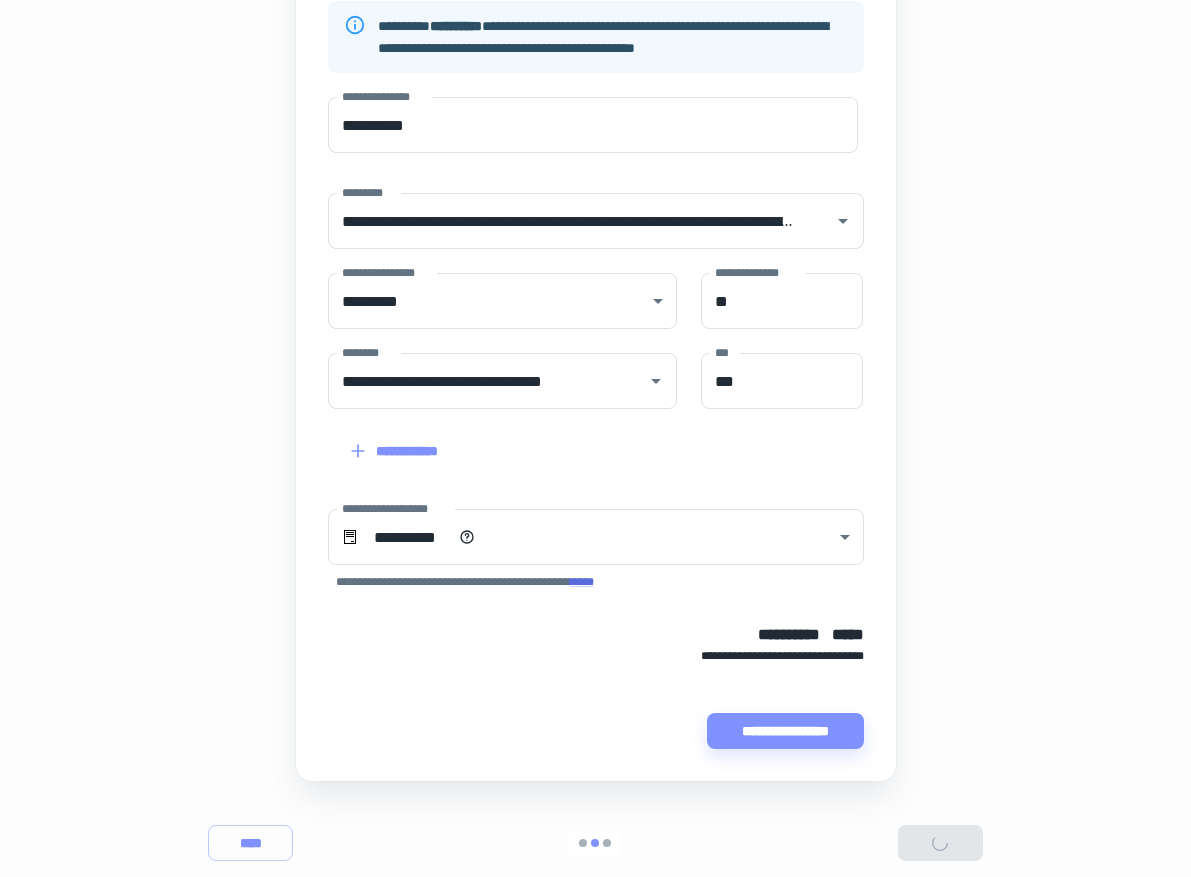 scroll, scrollTop: 0, scrollLeft: 0, axis: both 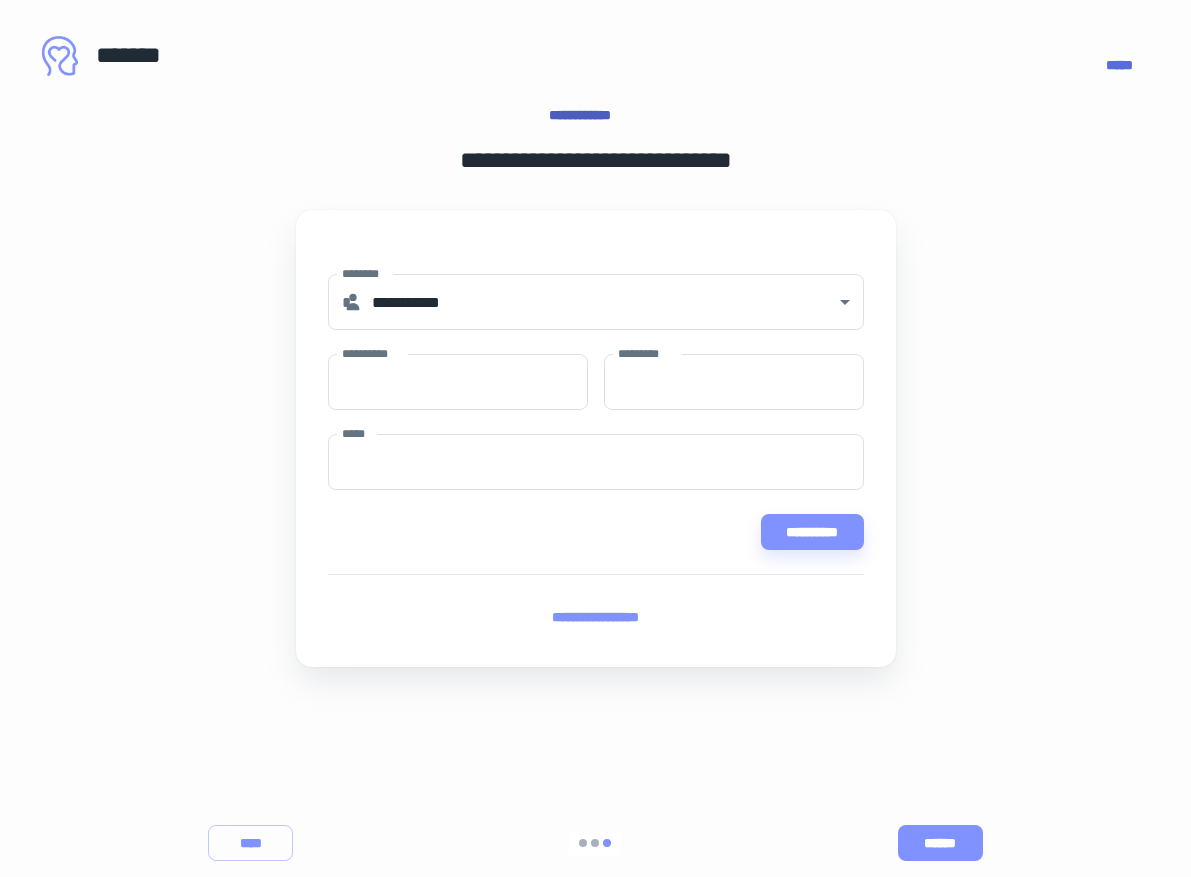 click on "******" at bounding box center (940, 843) 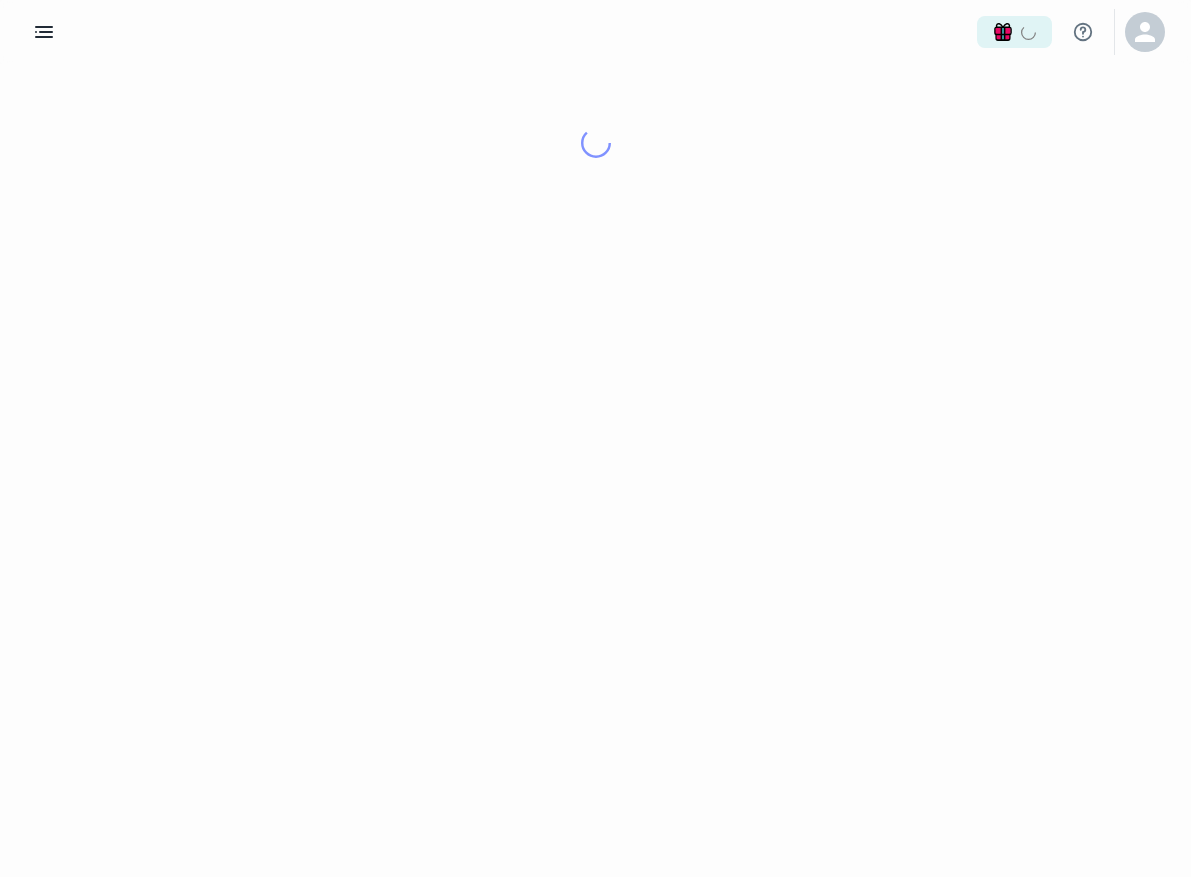 scroll, scrollTop: 0, scrollLeft: 0, axis: both 